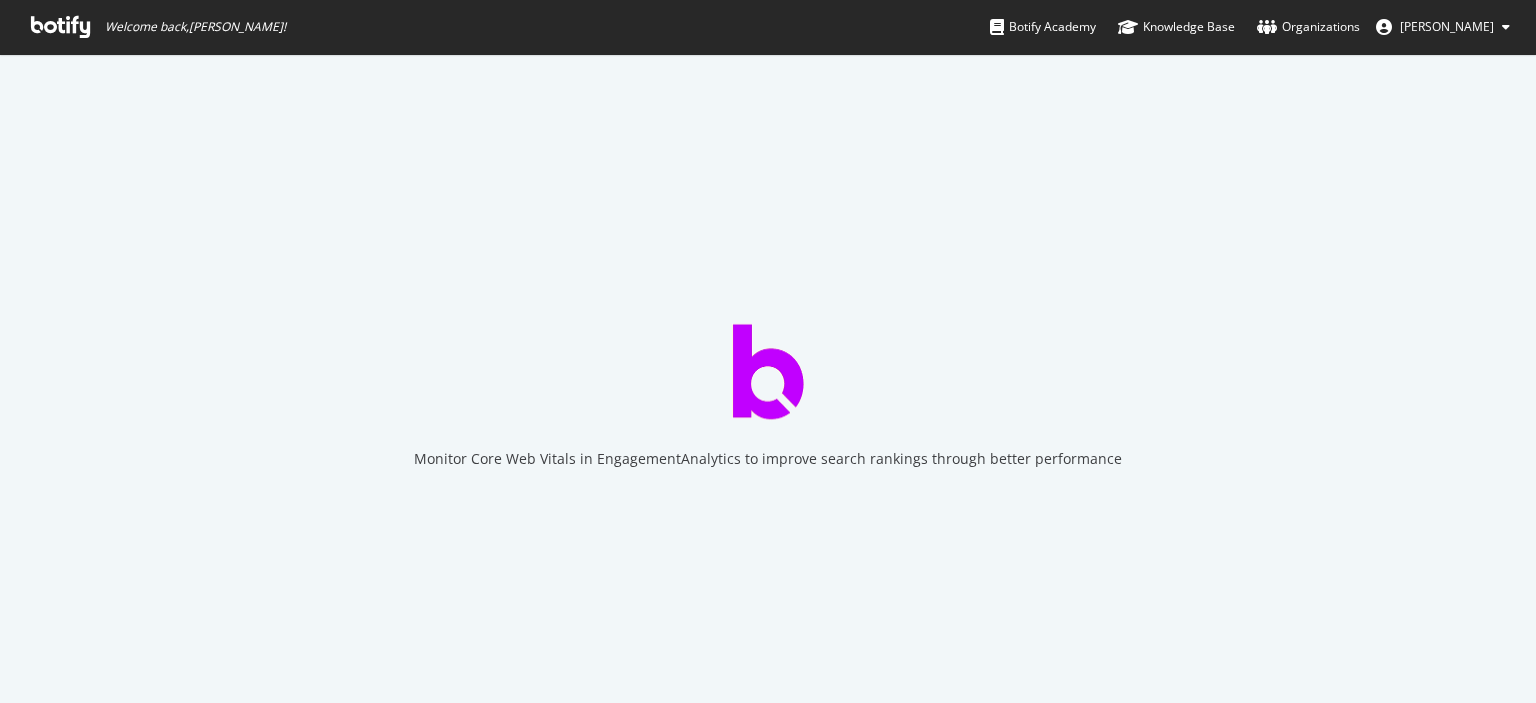 scroll, scrollTop: 0, scrollLeft: 0, axis: both 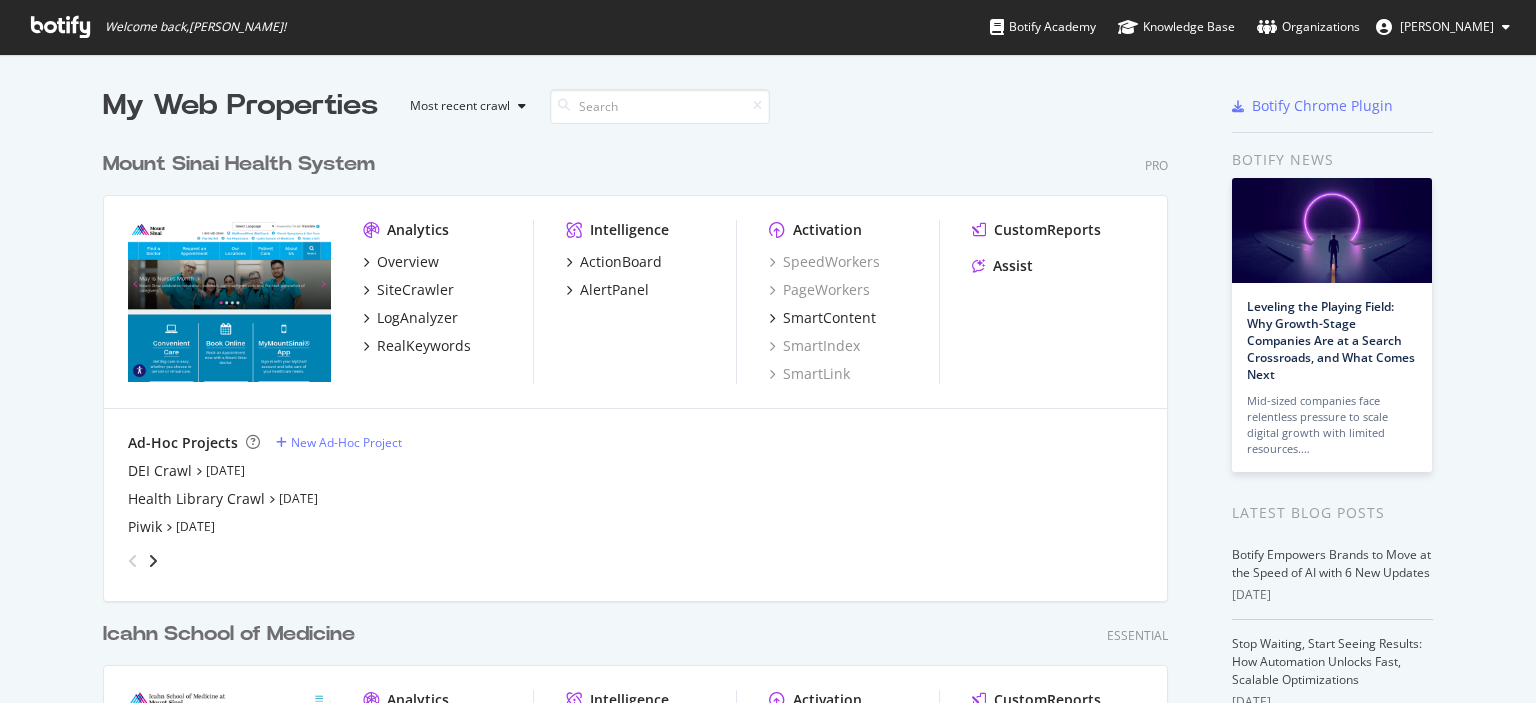click on "My Web Properties Most recent crawl Mount Sinai Health System Pro Analytics Overview SiteCrawler LogAnalyzer RealKeywords Intelligence ActionBoard AlertPanel Activation SpeedWorkers PageWorkers SmartContent SmartIndex SmartLink CustomReports Assist Ad-Hoc Projects New Ad-Hoc Project DEI Crawl [DATE] Health Library Crawl [DATE] Piwik [DATE] Icahn School of Medicine Essential Analytics Overview SiteCrawler LogAnalyzer RealKeywords Intelligence ActionBoard AlertPanel Activation SpeedWorkers PageWorkers SmartContent SmartIndex SmartLink CustomReports Assist Ad-Hoc Projects New Ad-Hoc Project List of URLs - pt 2 Ad hoc - [DOMAIN_NAME] Botify Chrome Plugin Botify news Leveling the Playing Field: Why Growth-Stage Companies Are at a Search Crossroads, and What Comes Next Mid-sized companies face relentless pressure to scale digital growth with limited resources.… Latest Blog Posts Botify Empowers Brands to Move at the Speed of AI with 6 New Updates [DATE] [DATE] [DATE]" at bounding box center (768, 544) 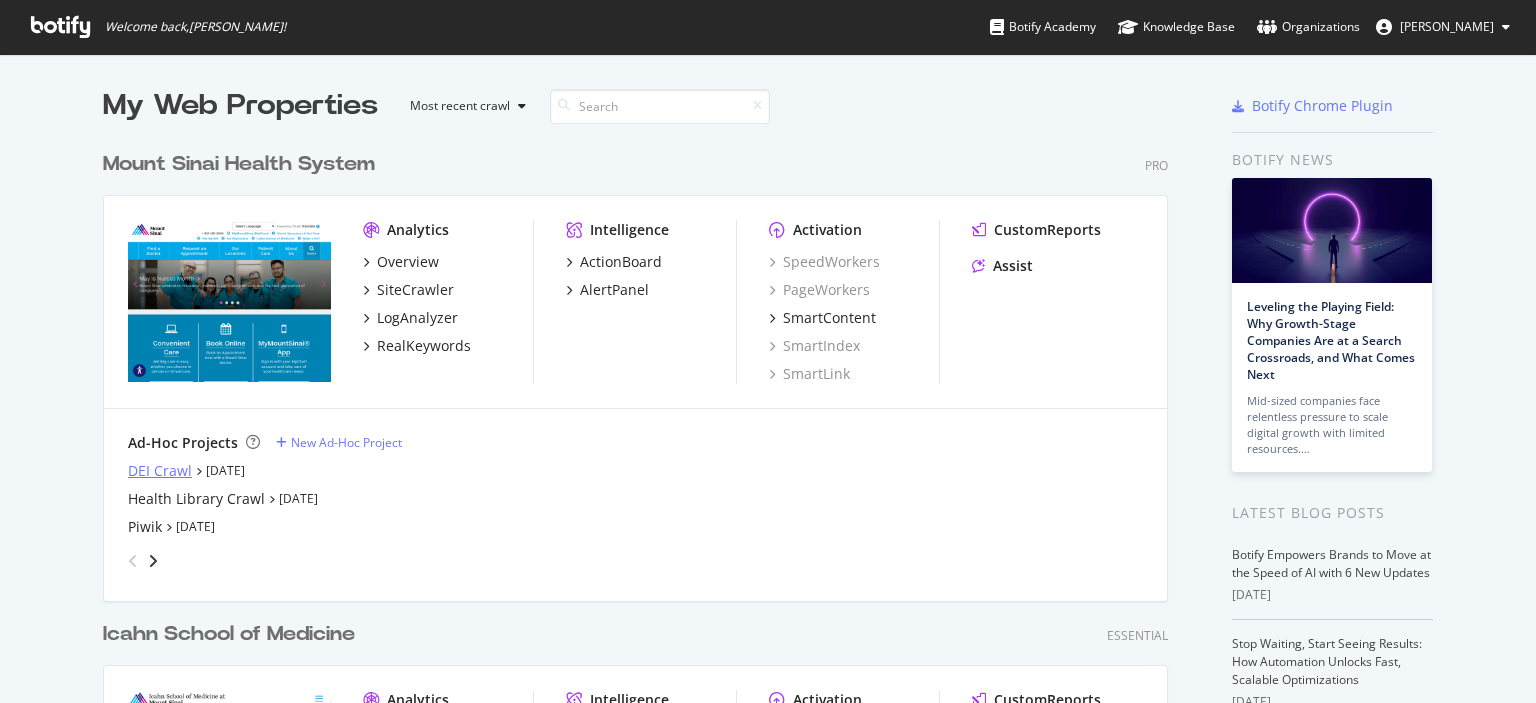 drag, startPoint x: 81, startPoint y: 502, endPoint x: 166, endPoint y: 469, distance: 91.18114 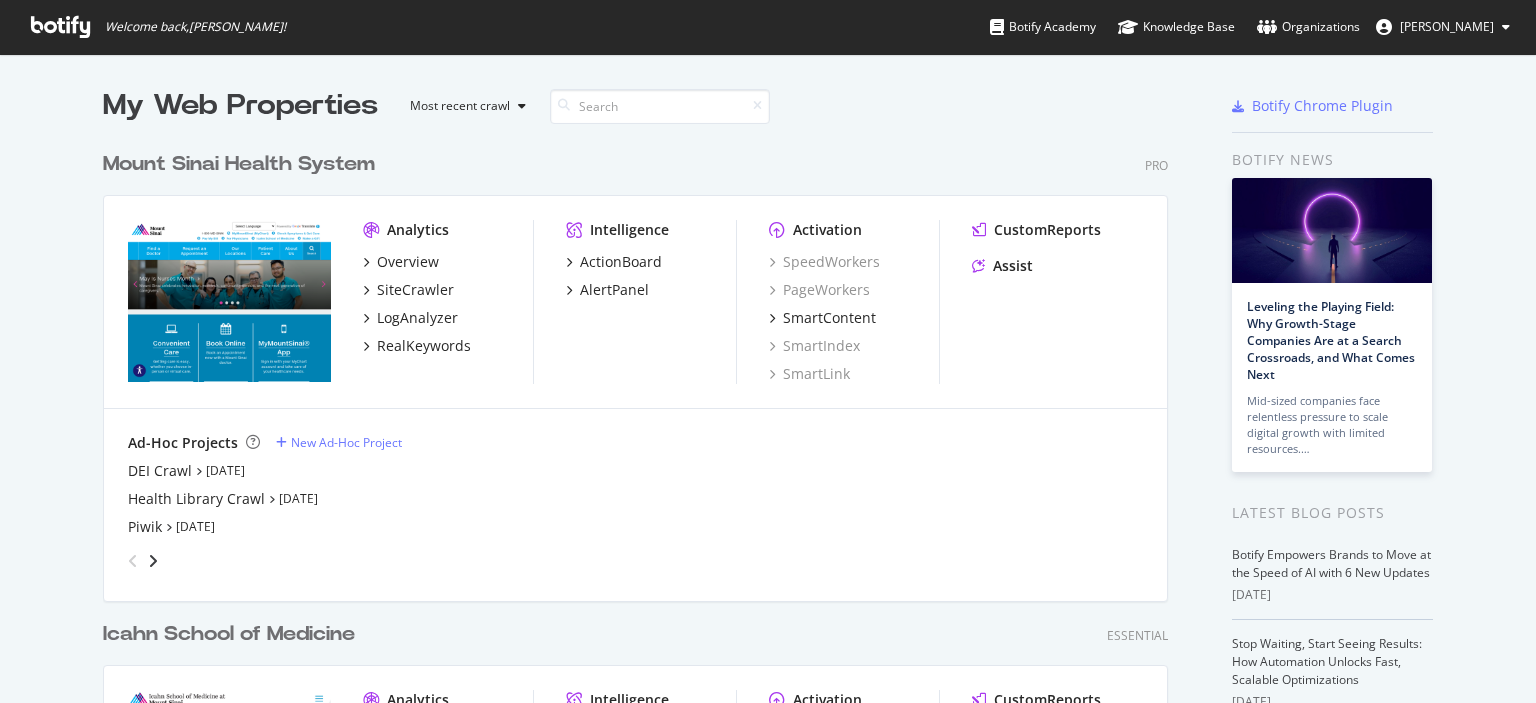 click on "My Web Properties Most recent crawl Mount Sinai Health System Pro Analytics Overview SiteCrawler LogAnalyzer RealKeywords Intelligence ActionBoard AlertPanel Activation SpeedWorkers PageWorkers SmartContent SmartIndex SmartLink CustomReports Assist Ad-Hoc Projects New Ad-Hoc Project DEI Crawl [DATE] Health Library Crawl [DATE] Piwik [DATE] Icahn School of Medicine Essential Analytics Overview SiteCrawler LogAnalyzer RealKeywords Intelligence ActionBoard AlertPanel Activation SpeedWorkers PageWorkers SmartContent SmartIndex SmartLink CustomReports Assist Ad-Hoc Projects New Ad-Hoc Project List of URLs - pt 2 Ad hoc - [DOMAIN_NAME] Botify Chrome Plugin Botify news Leveling the Playing Field: Why Growth-Stage Companies Are at a Search Crossroads, and What Comes Next Mid-sized companies face relentless pressure to scale digital growth with limited resources.… Latest Blog Posts Botify Empowers Brands to Move at the Speed of AI with 6 New Updates [DATE] [DATE] [DATE]" at bounding box center [768, 544] 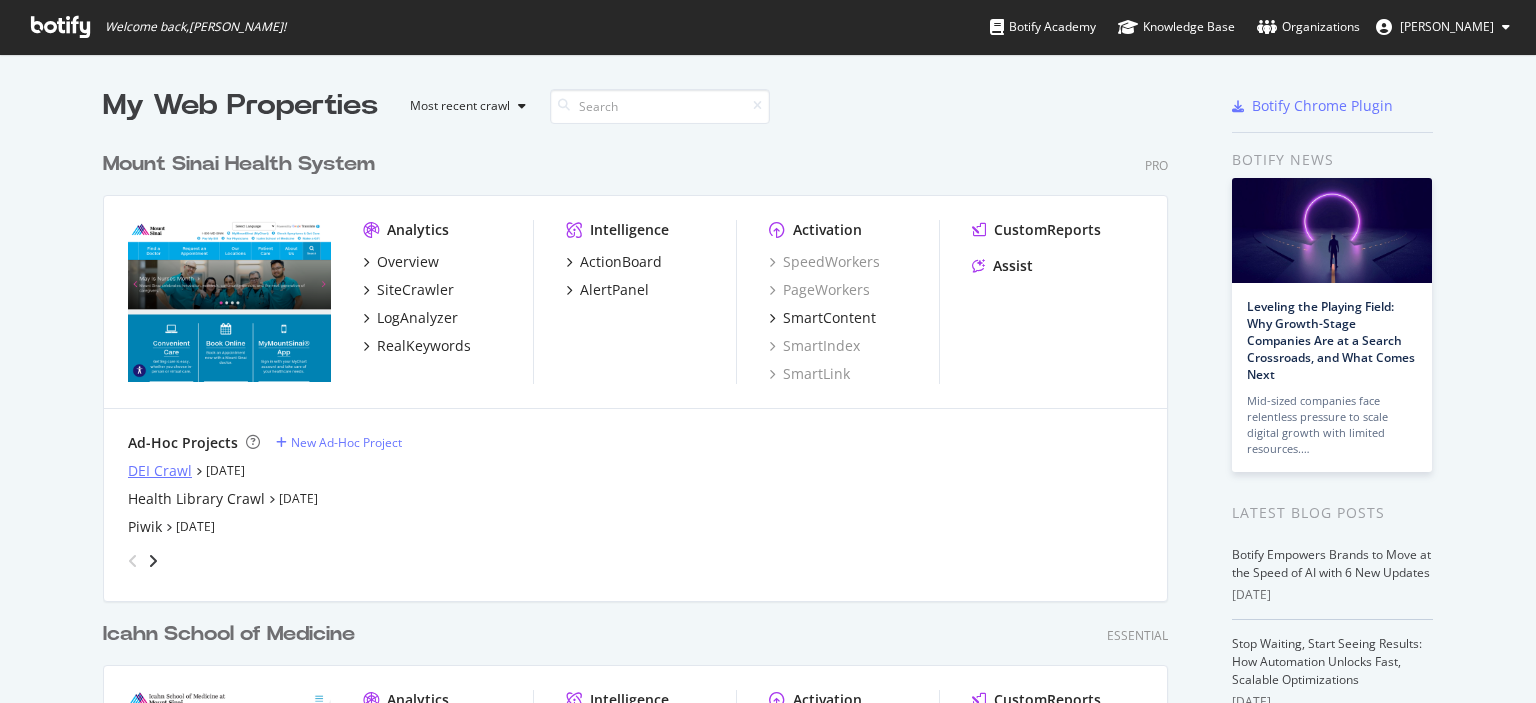 click on "DEI Crawl" at bounding box center [160, 471] 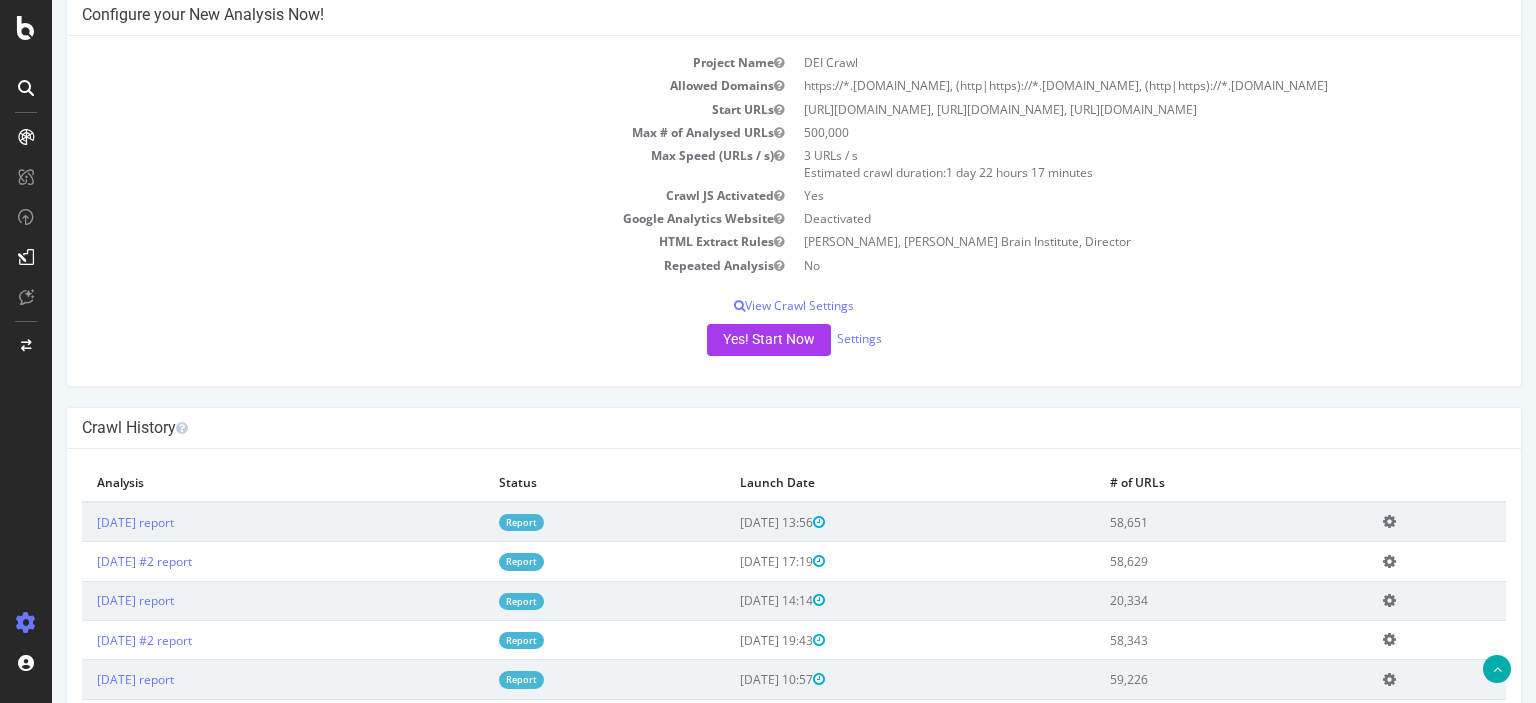 scroll, scrollTop: 0, scrollLeft: 0, axis: both 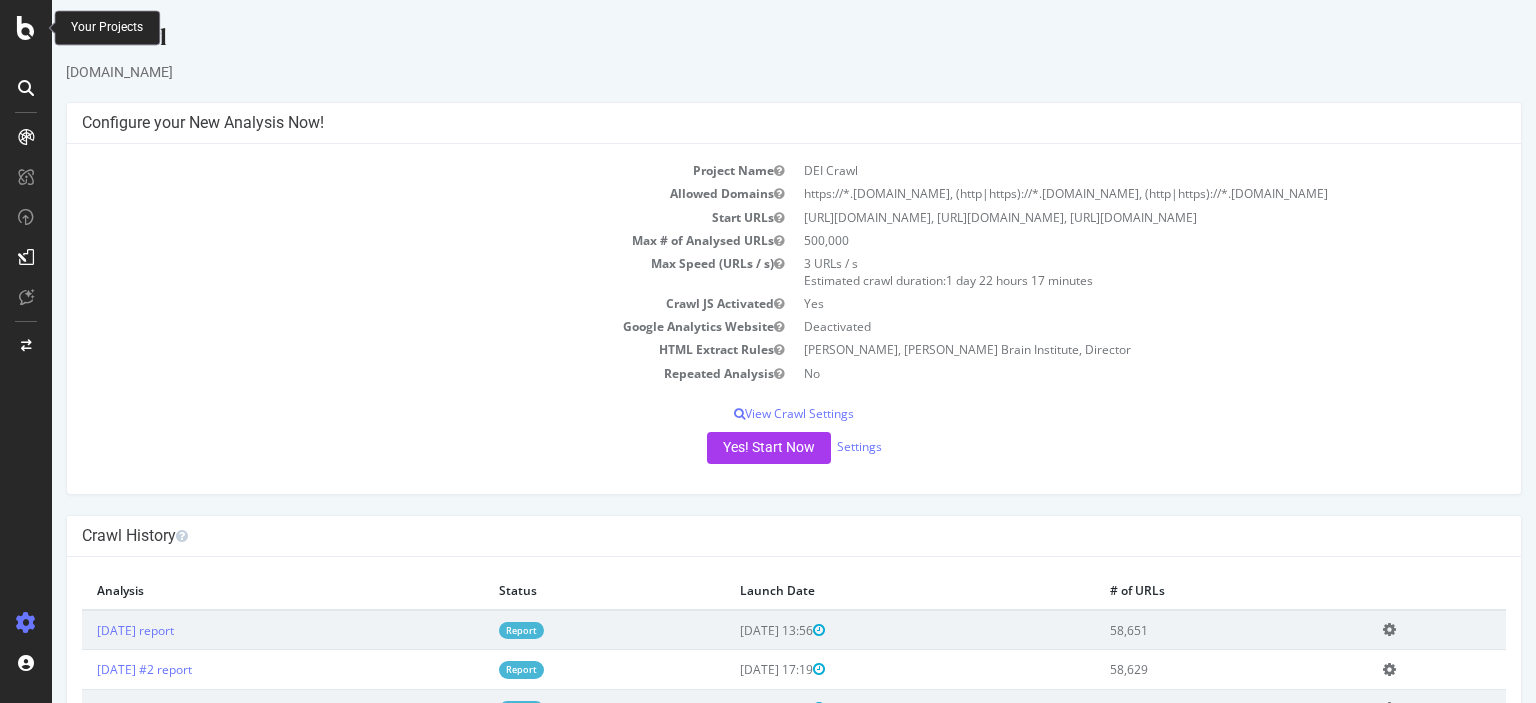 click at bounding box center (26, 28) 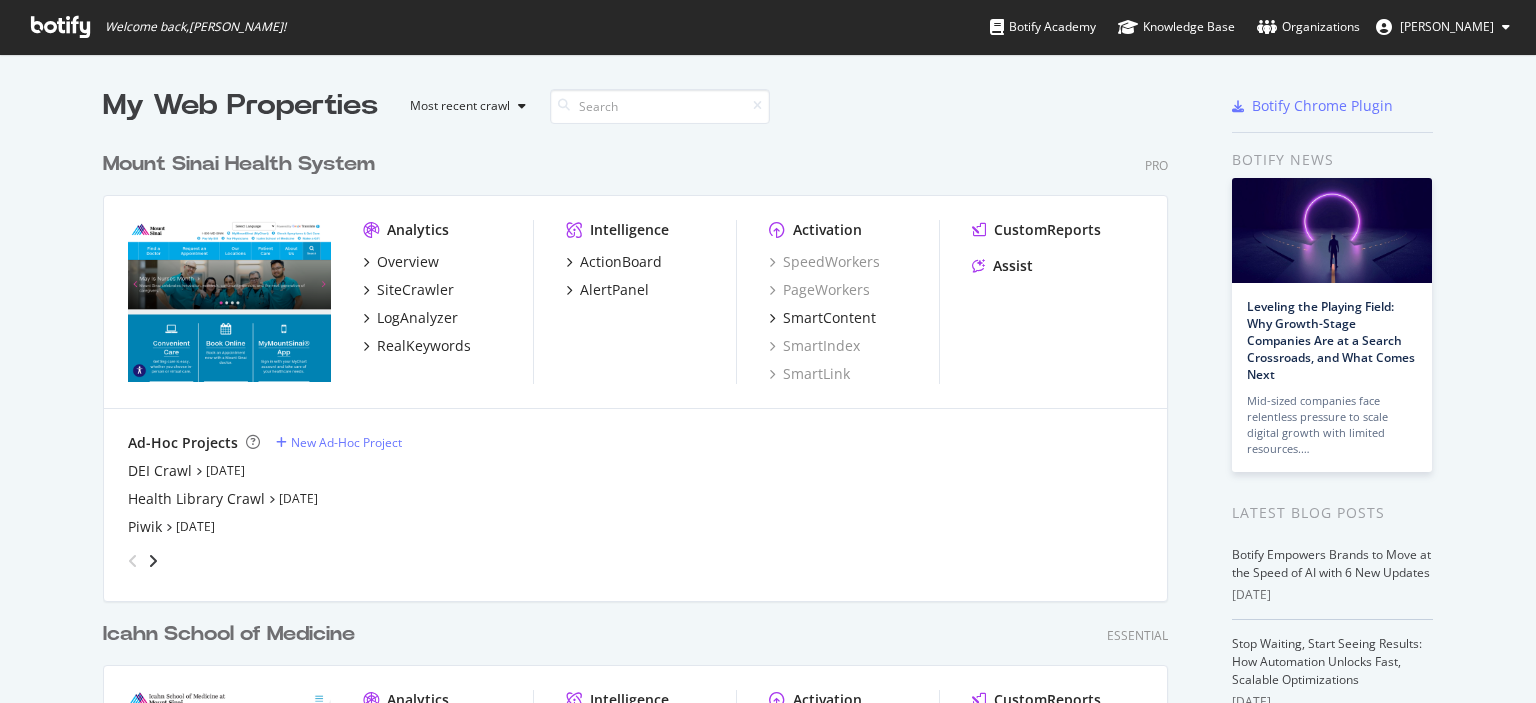 scroll, scrollTop: 16, scrollLeft: 16, axis: both 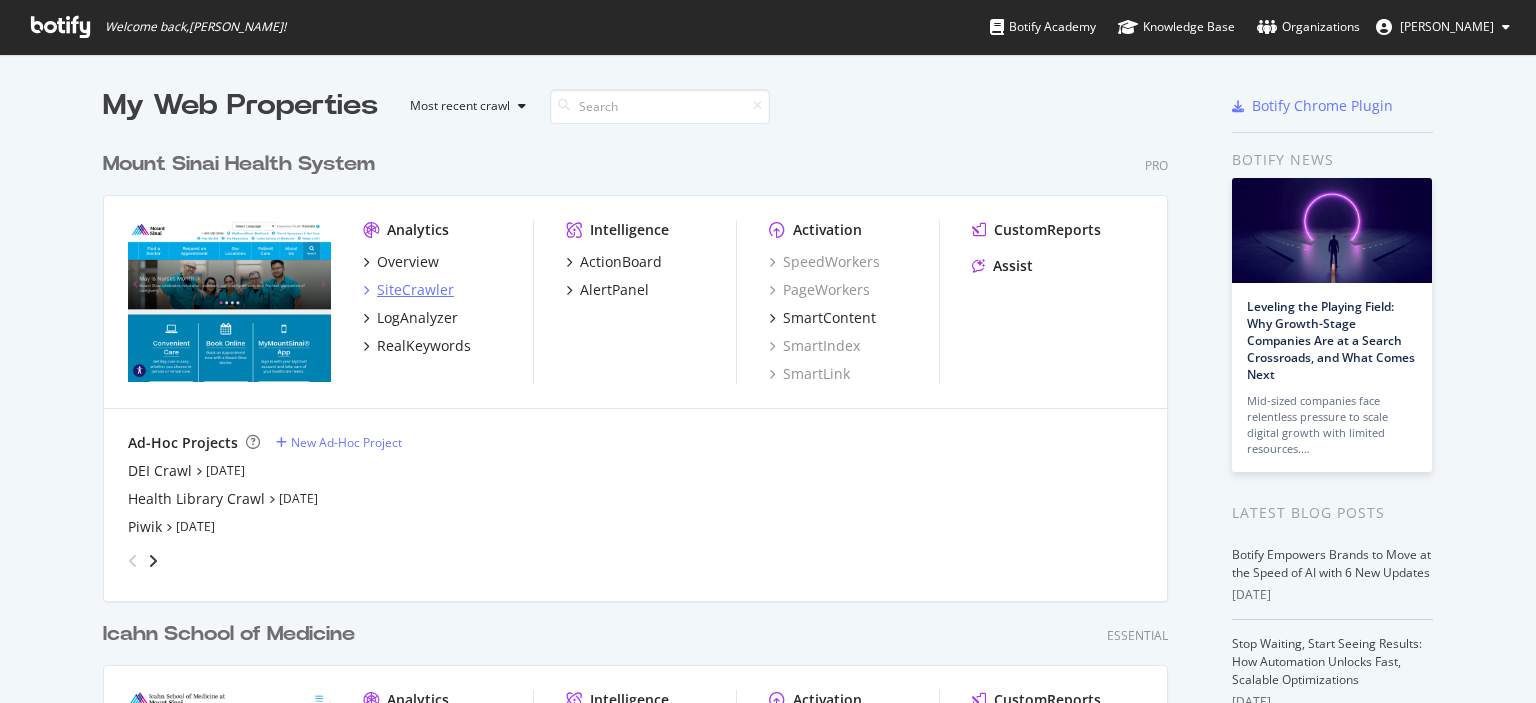 click on "SiteCrawler" at bounding box center [415, 290] 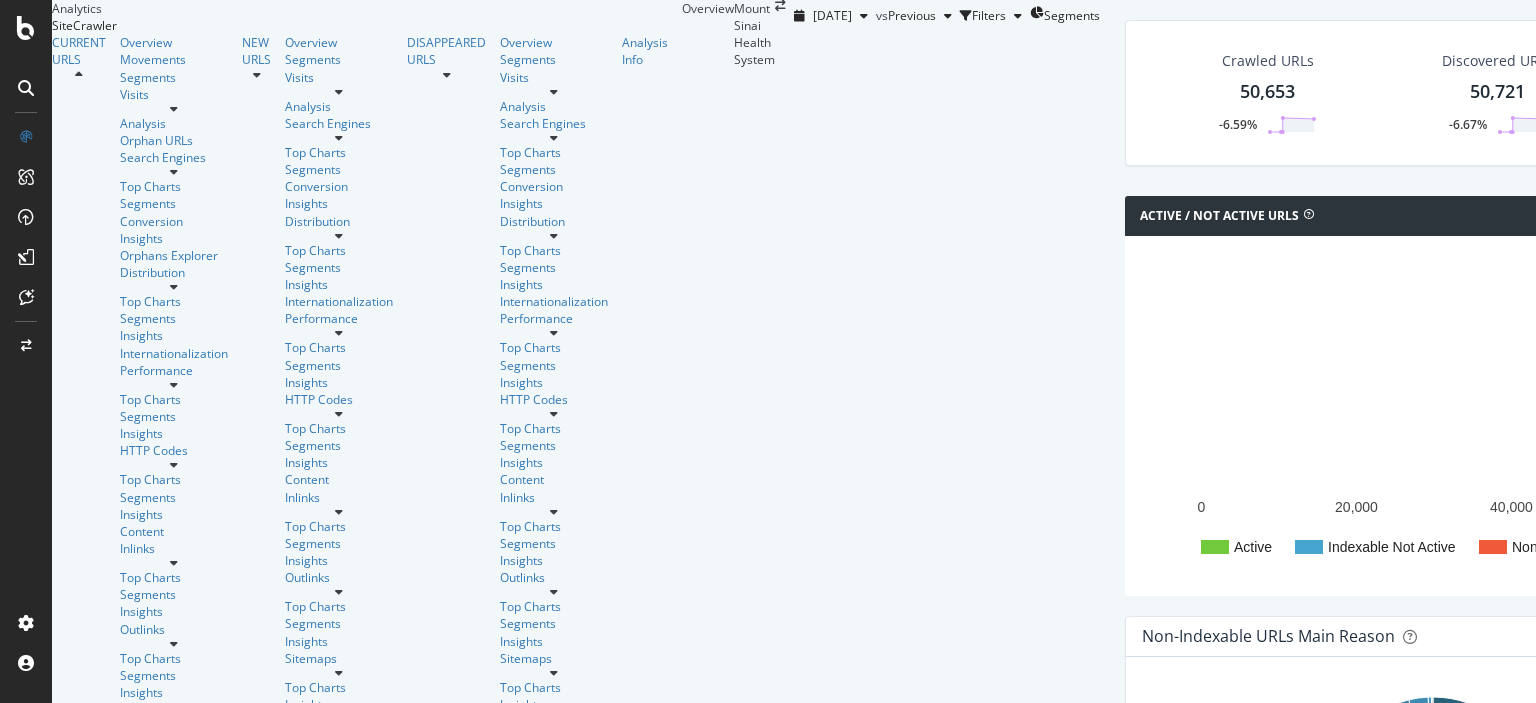 scroll, scrollTop: 0, scrollLeft: 0, axis: both 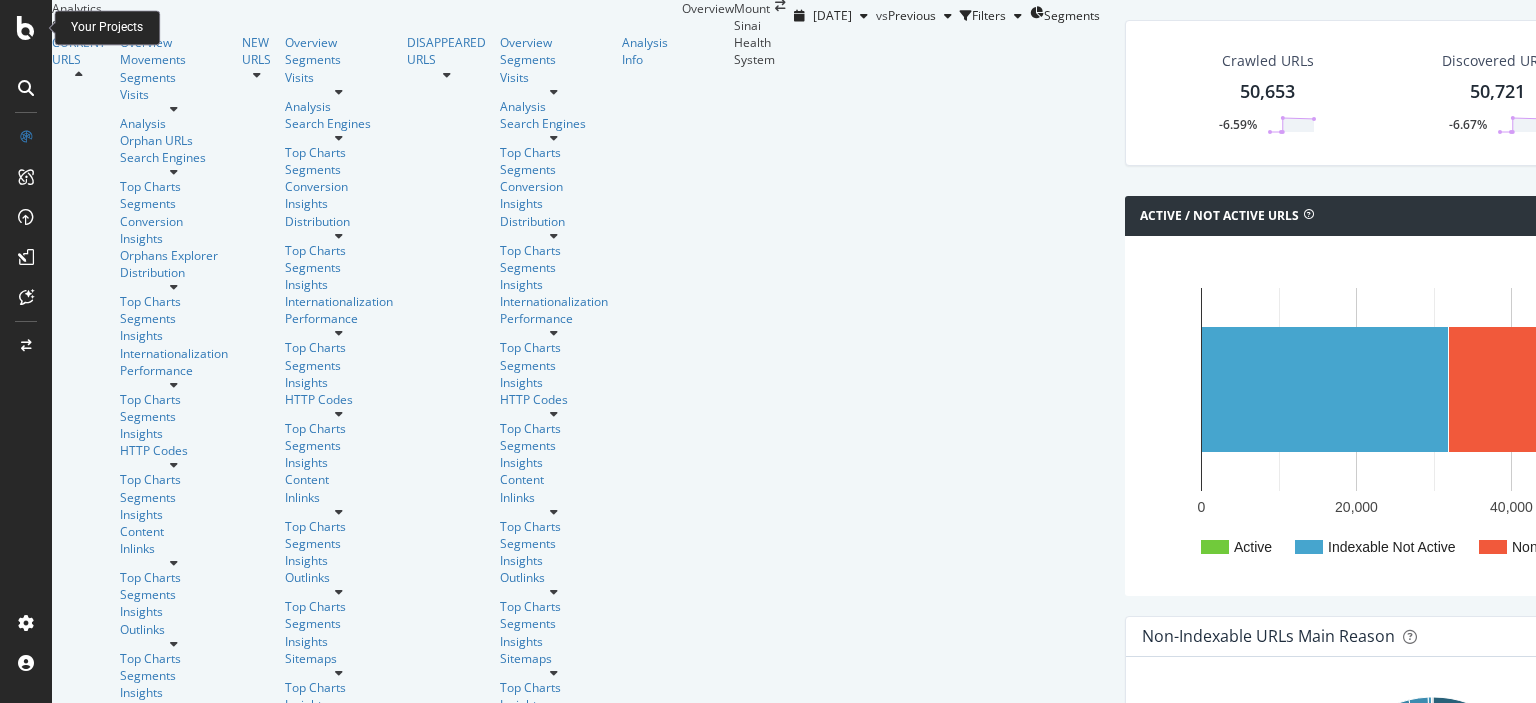 click at bounding box center (26, 28) 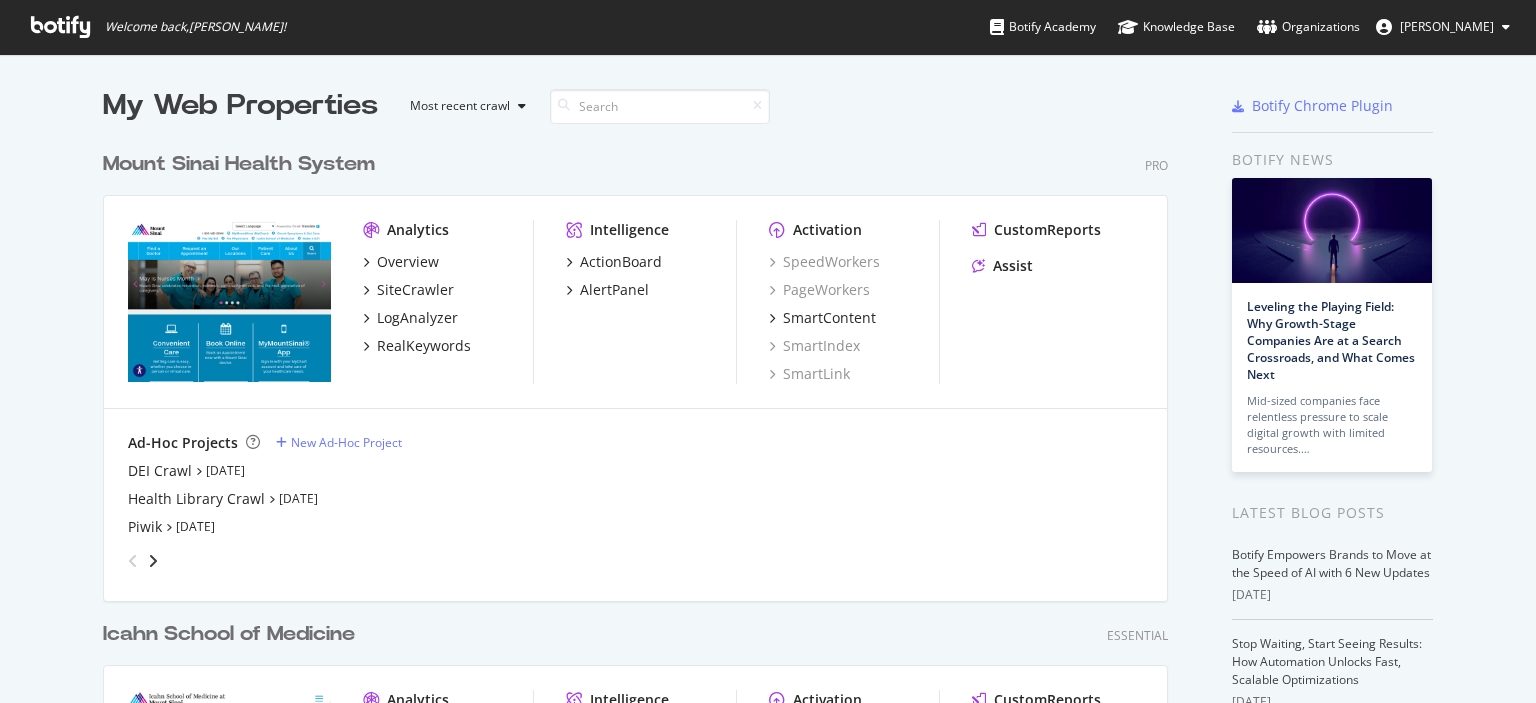 scroll, scrollTop: 16, scrollLeft: 16, axis: both 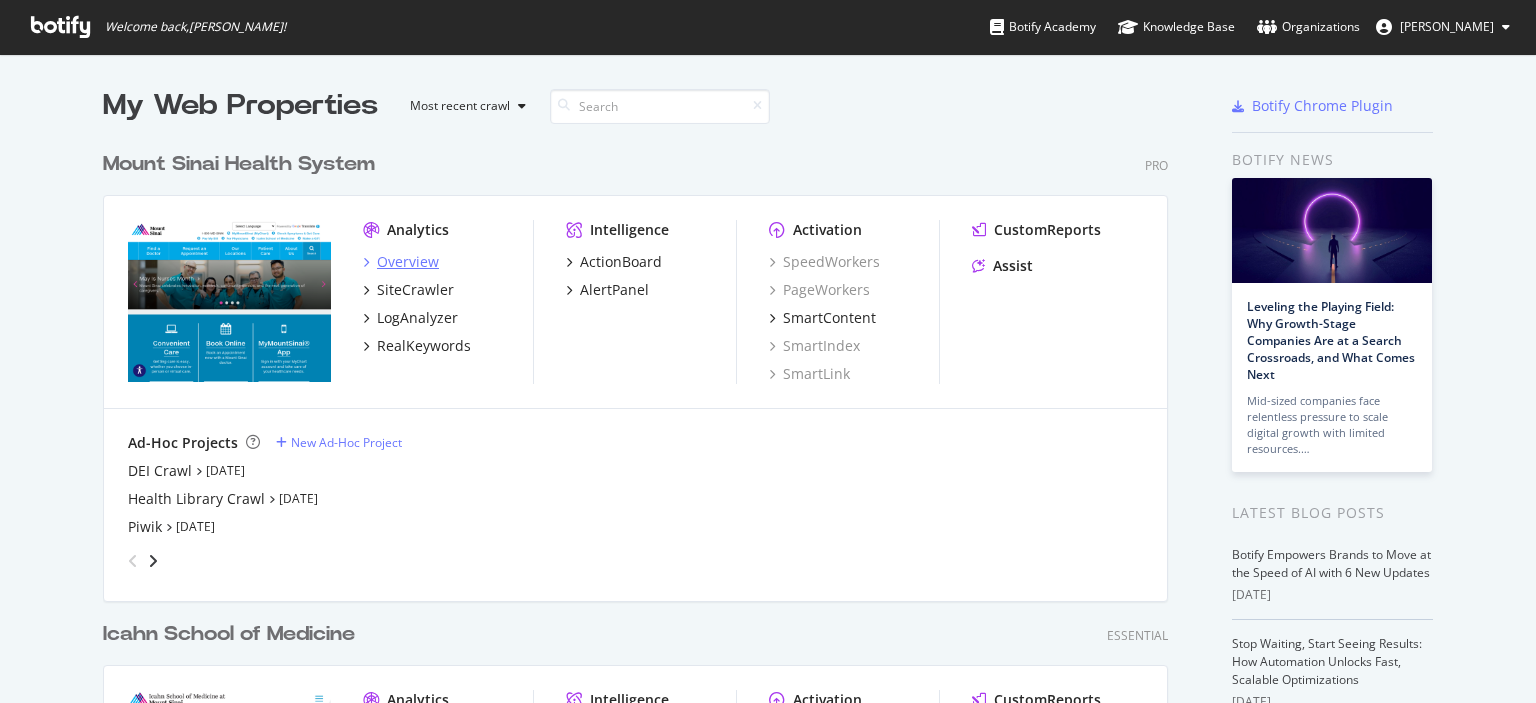 click on "Overview" at bounding box center (408, 262) 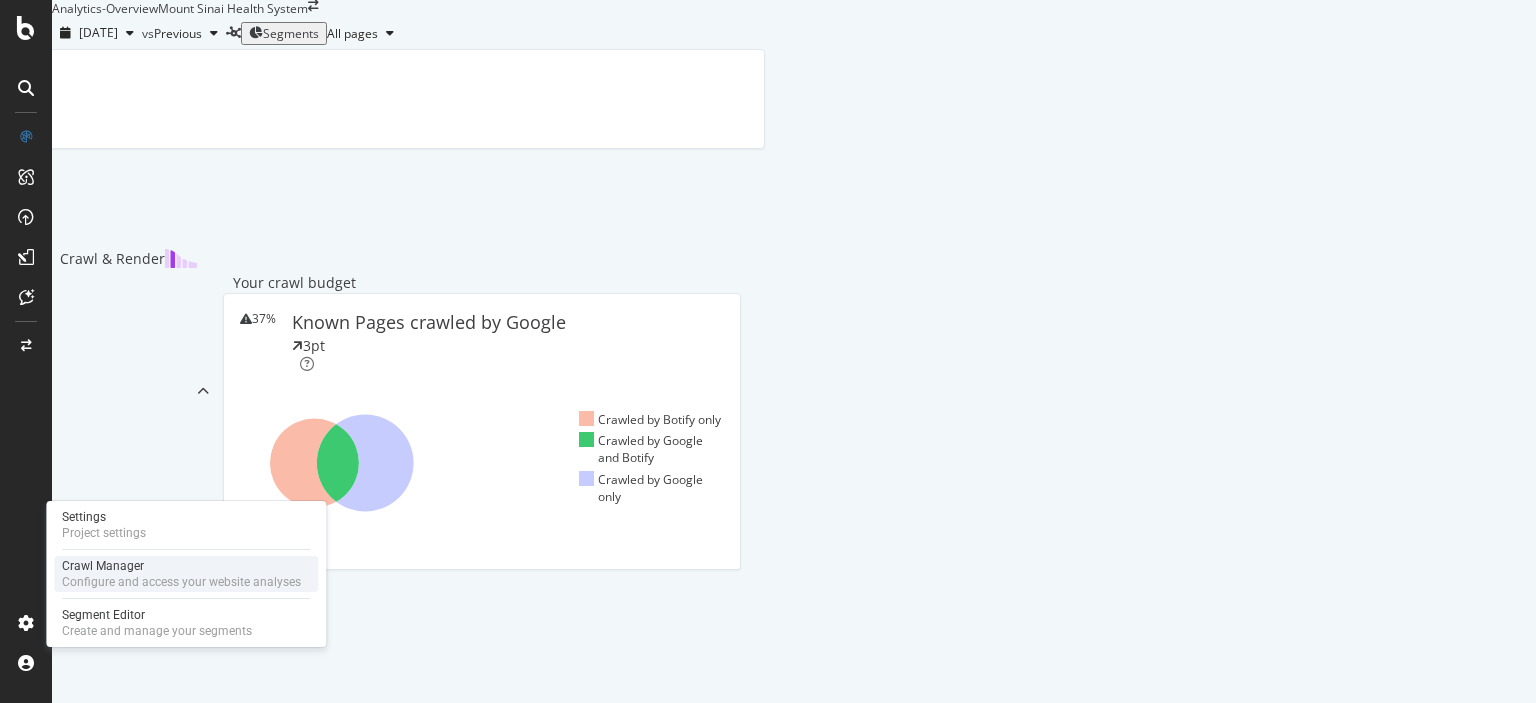 click on "Configure and access your website analyses" at bounding box center (181, 582) 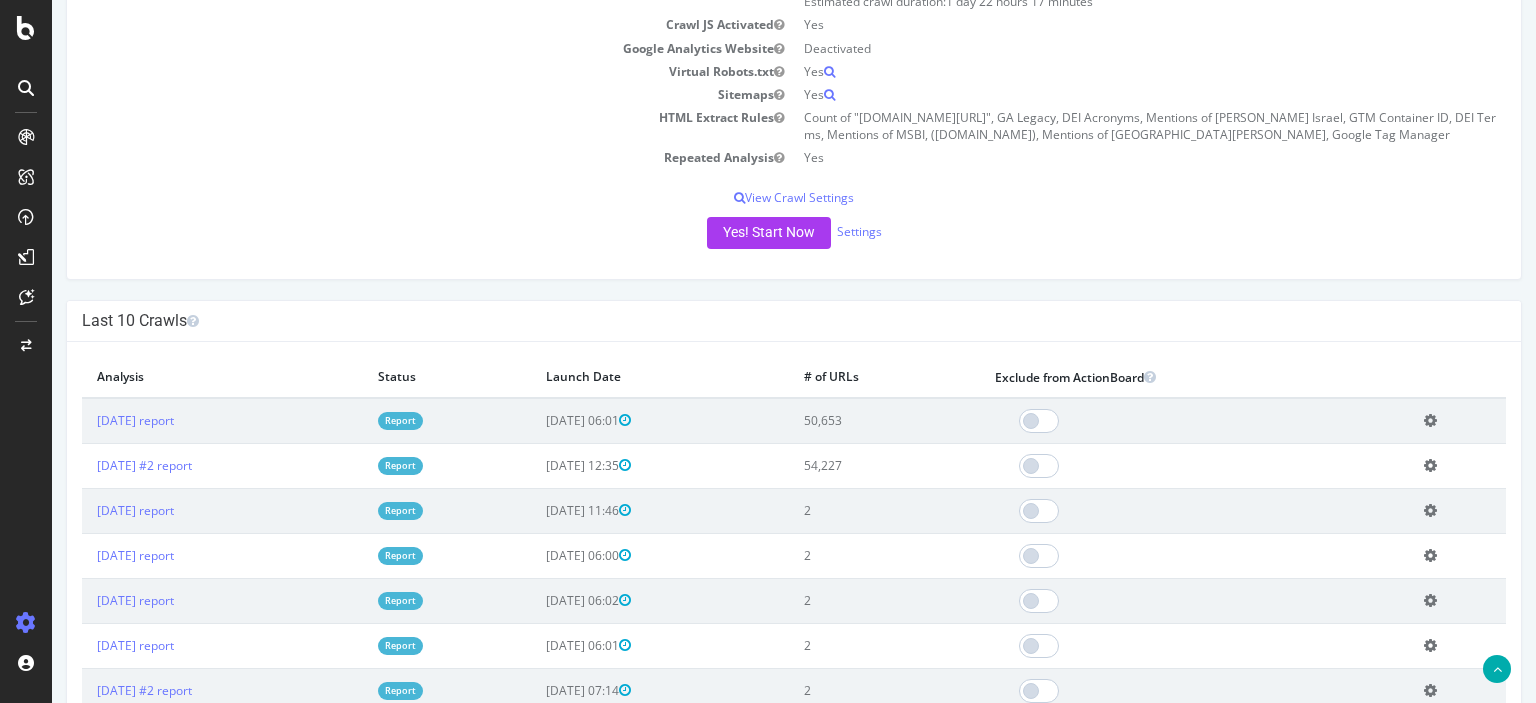 scroll, scrollTop: 600, scrollLeft: 0, axis: vertical 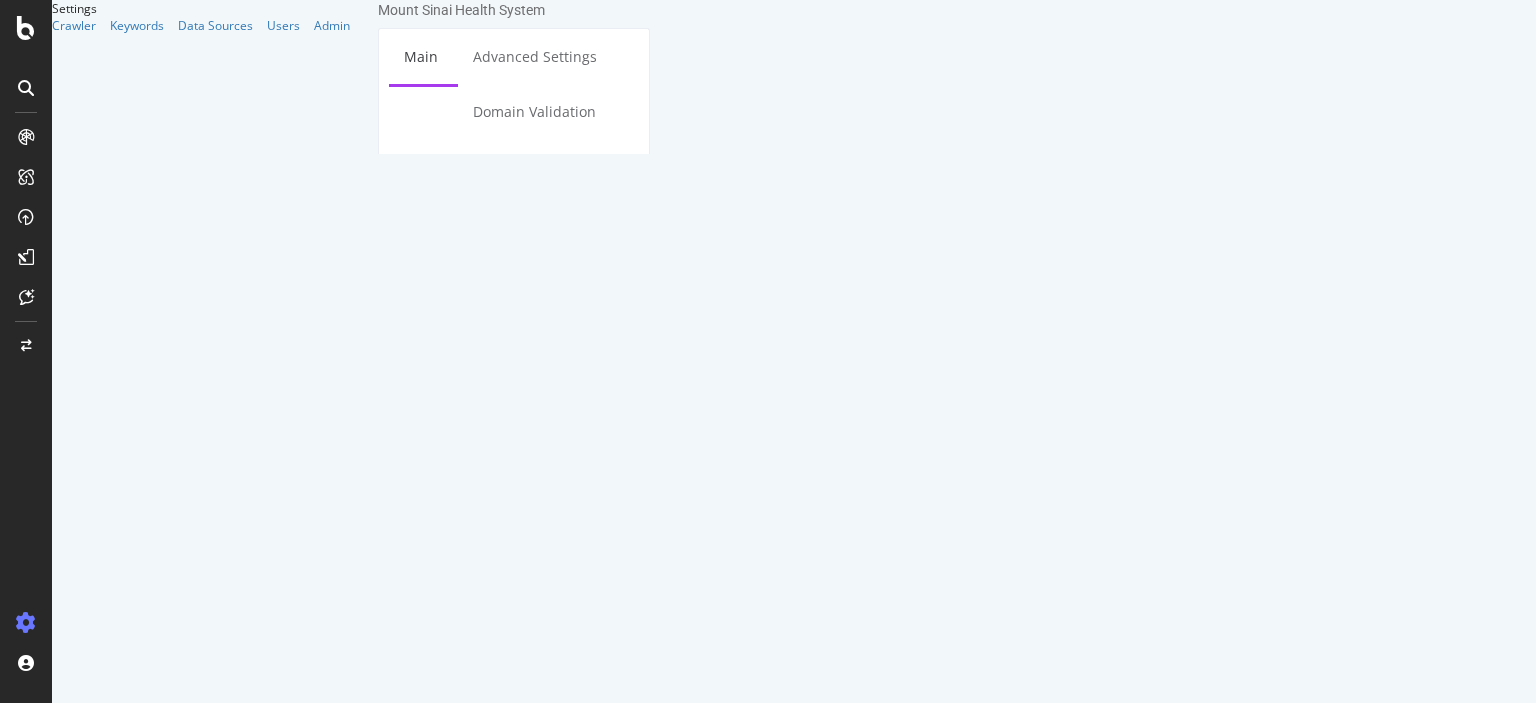 select on "count" 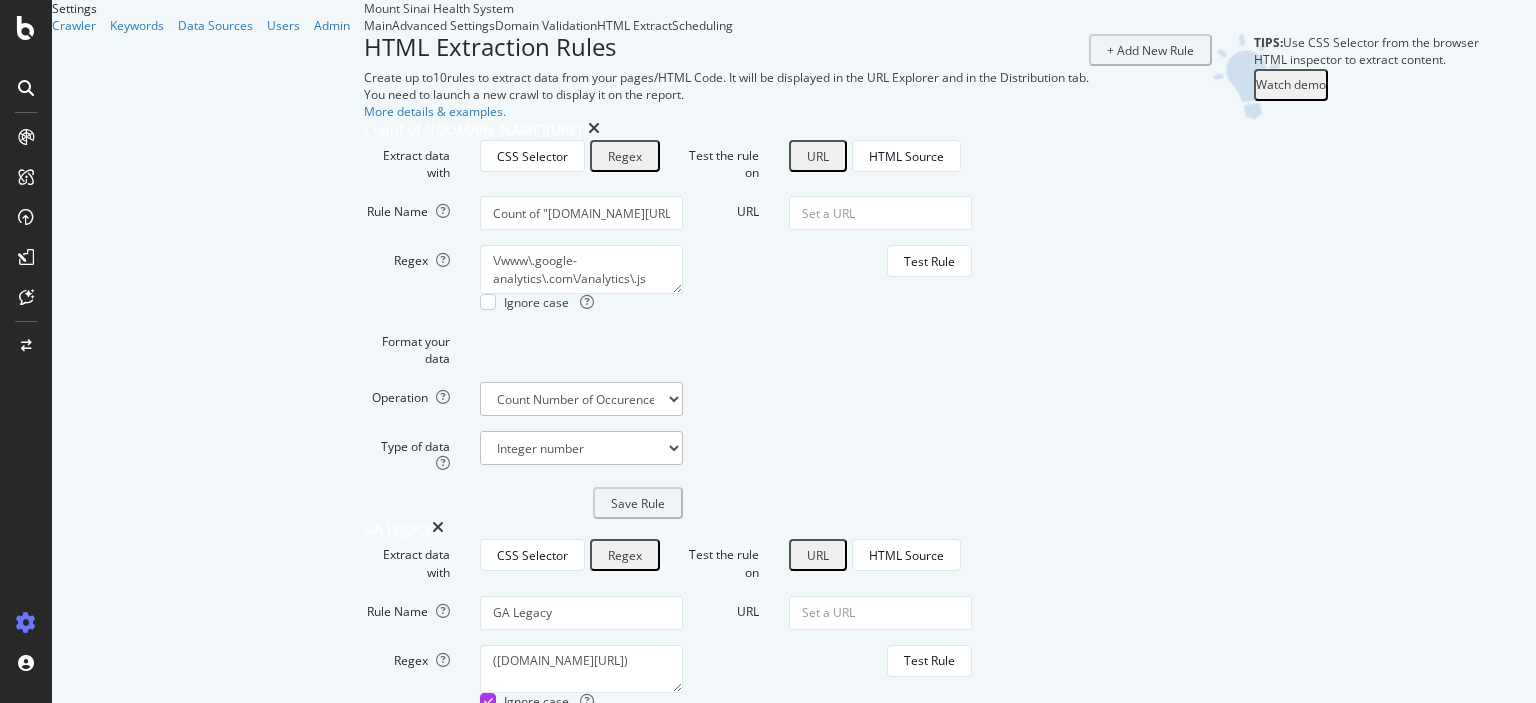 scroll, scrollTop: 3975, scrollLeft: 0, axis: vertical 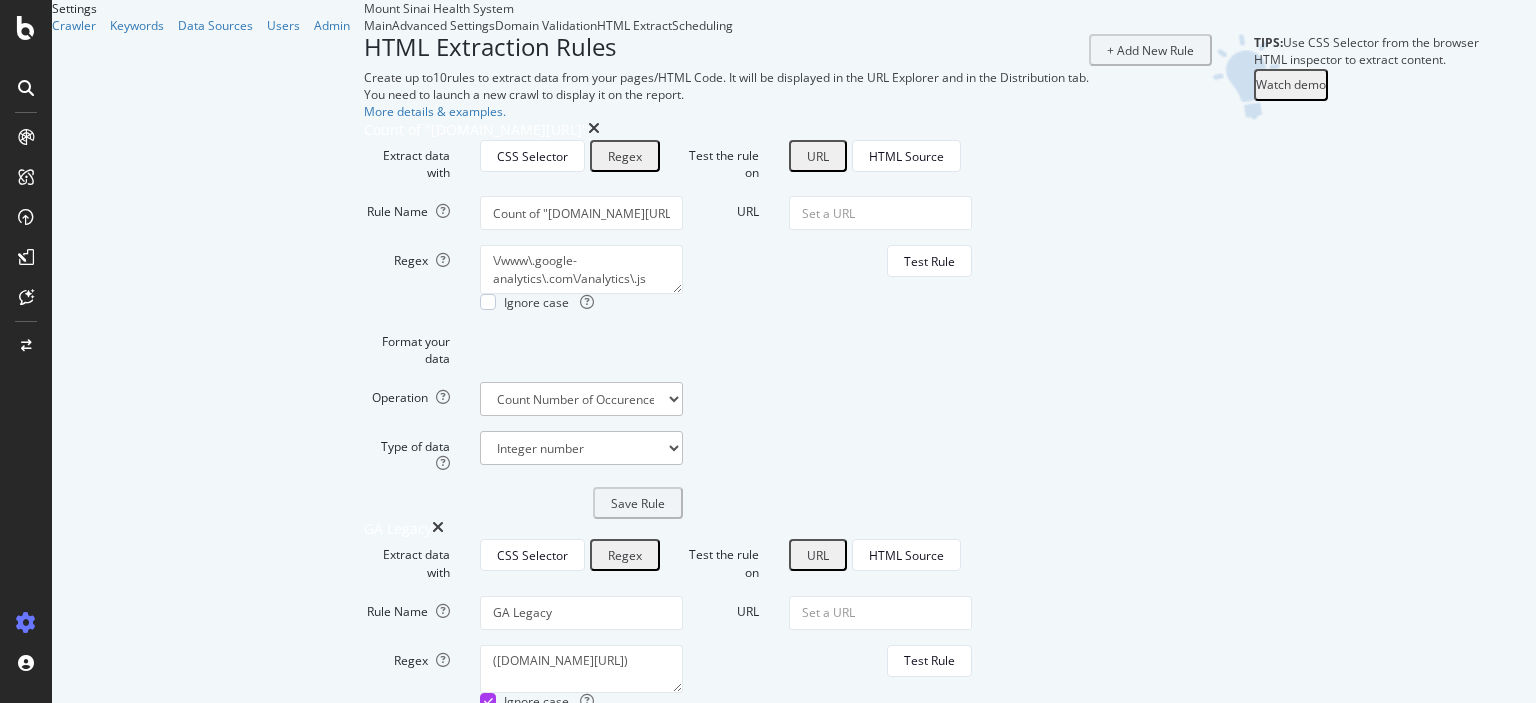 click at bounding box center [854, 3381] 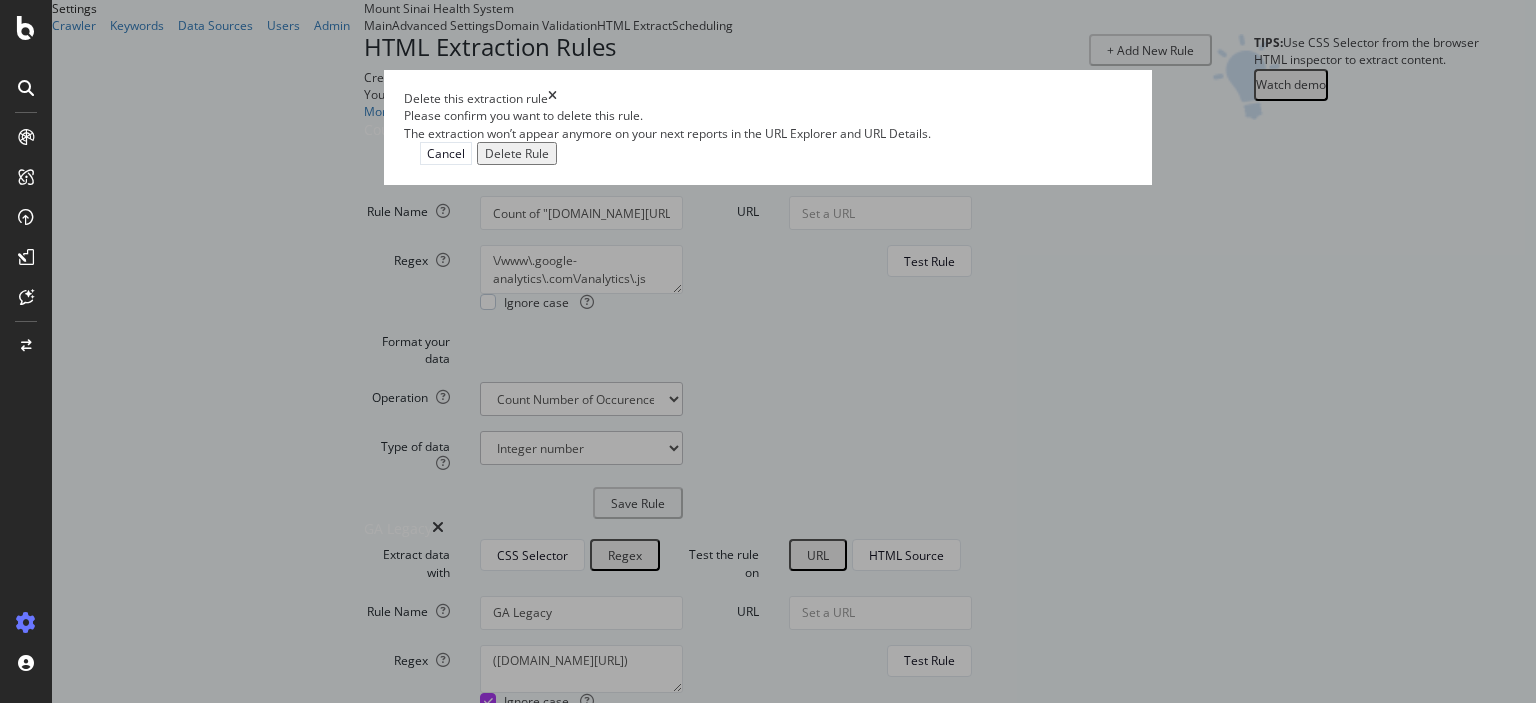 drag, startPoint x: 1018, startPoint y: 431, endPoint x: 901, endPoint y: 388, distance: 124.65151 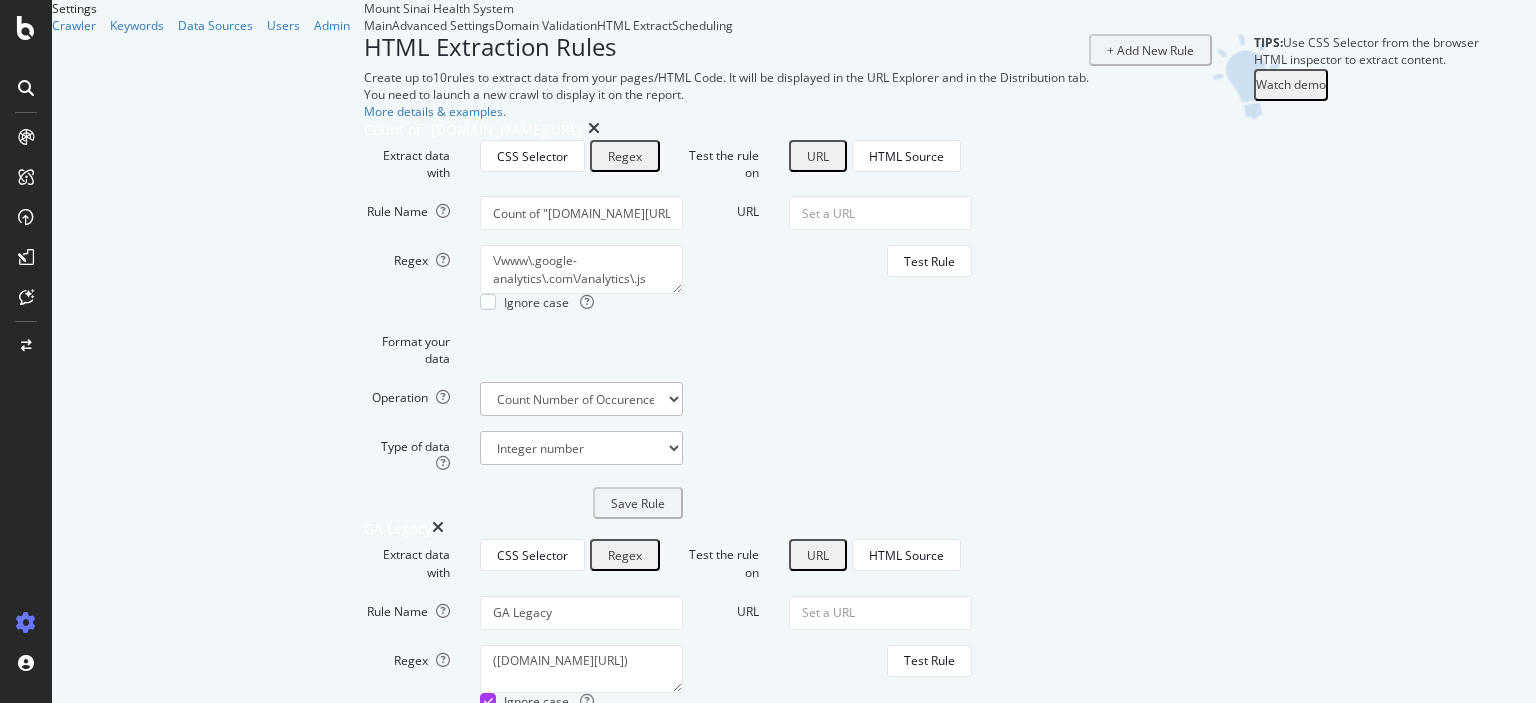 type on "Google Tag Manager" 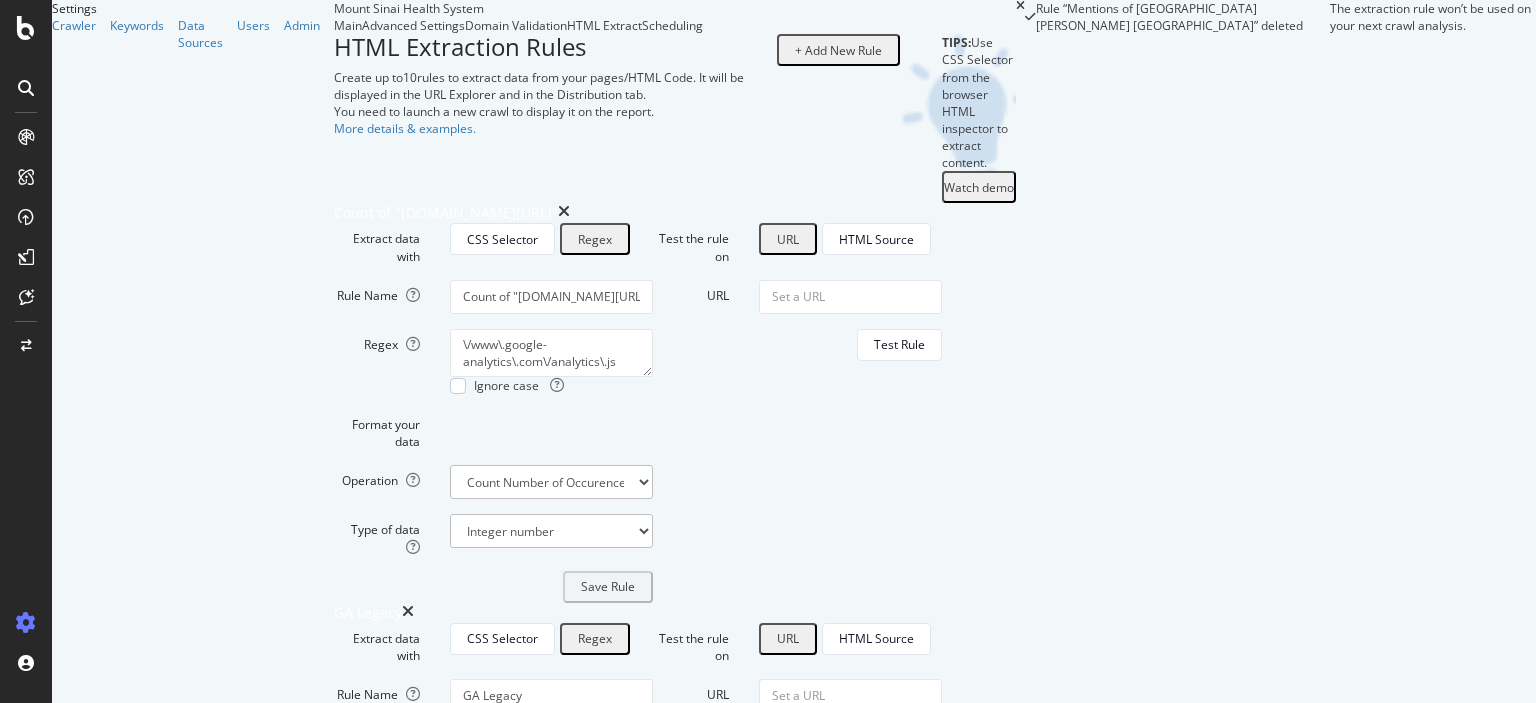 scroll, scrollTop: 2475, scrollLeft: 0, axis: vertical 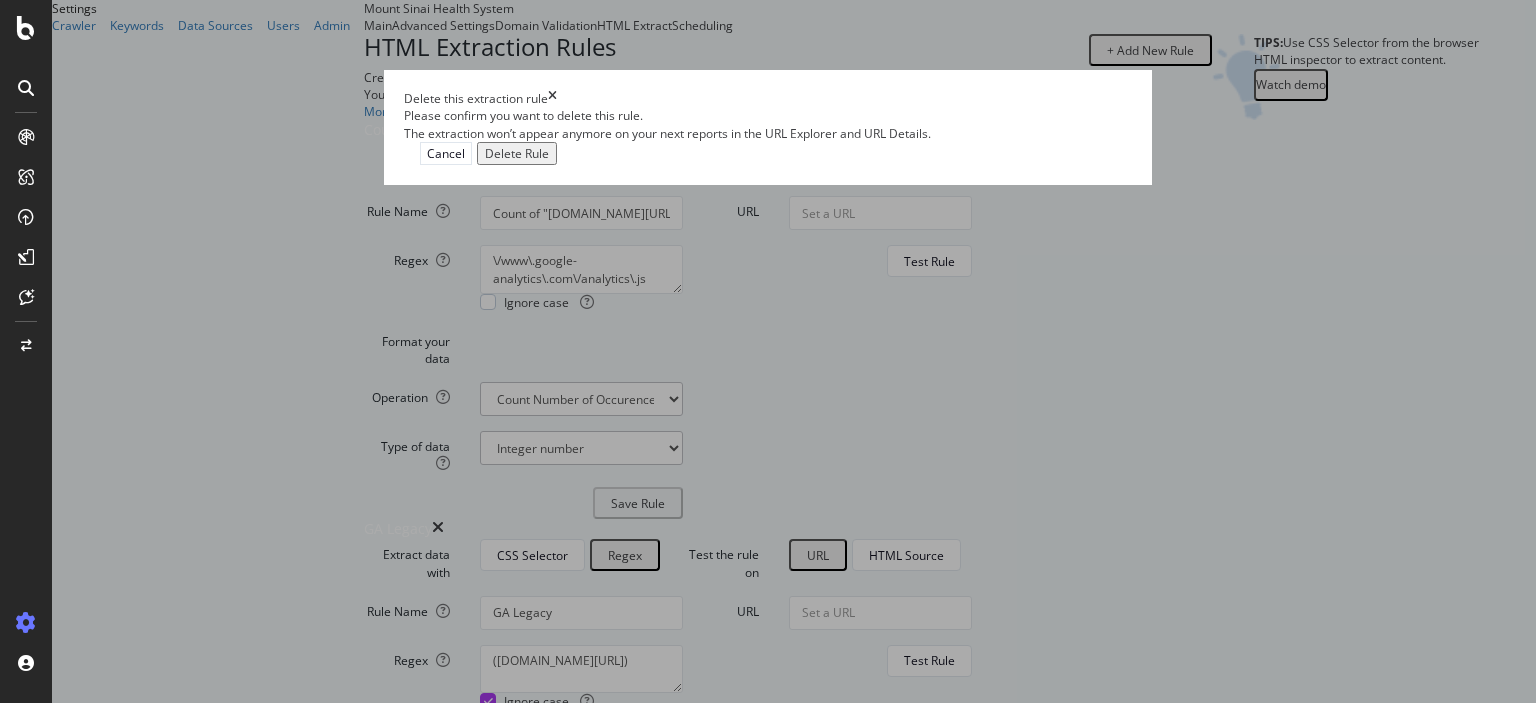 click on "Delete Rule" at bounding box center [517, 153] 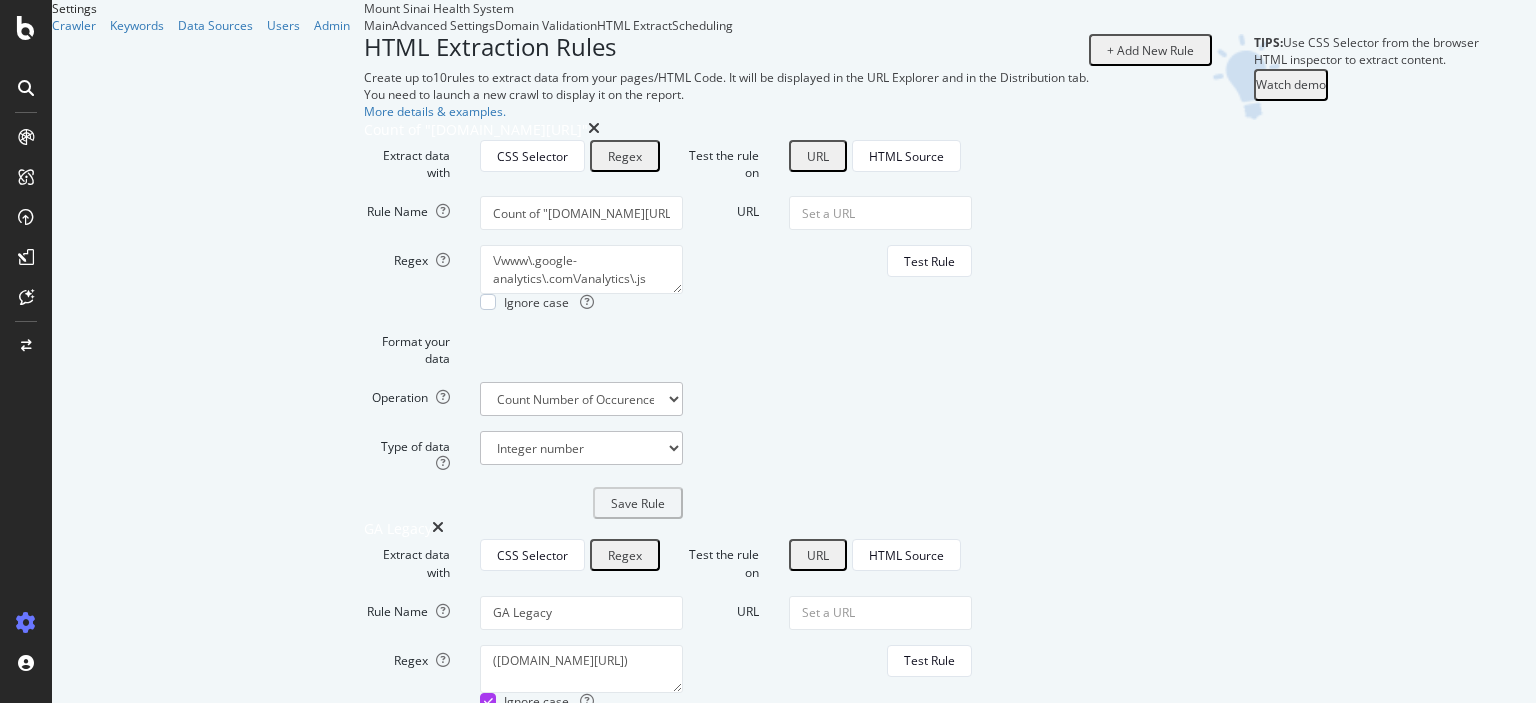 type on "Mentions of MSBI" 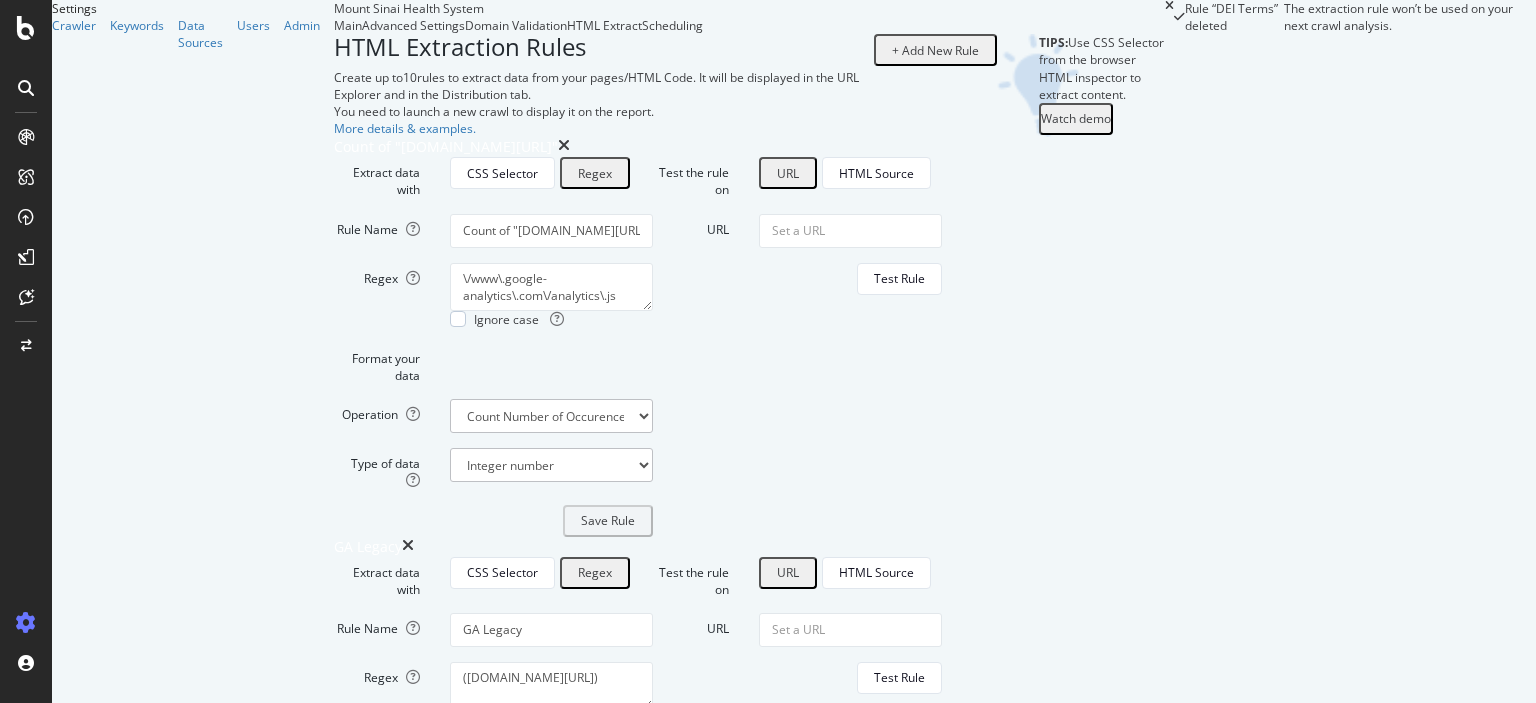 scroll, scrollTop: 1575, scrollLeft: 0, axis: vertical 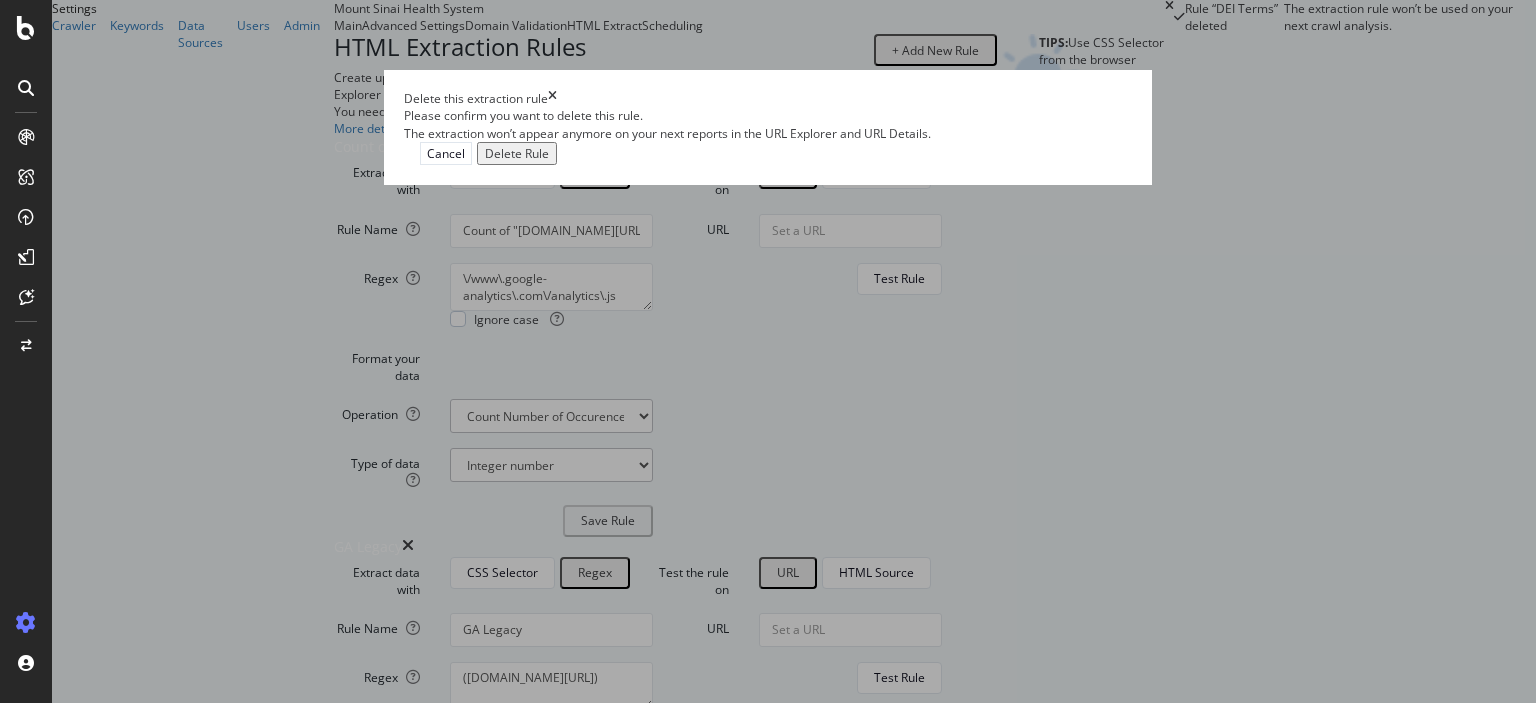 click on "Delete Rule" at bounding box center [517, 153] 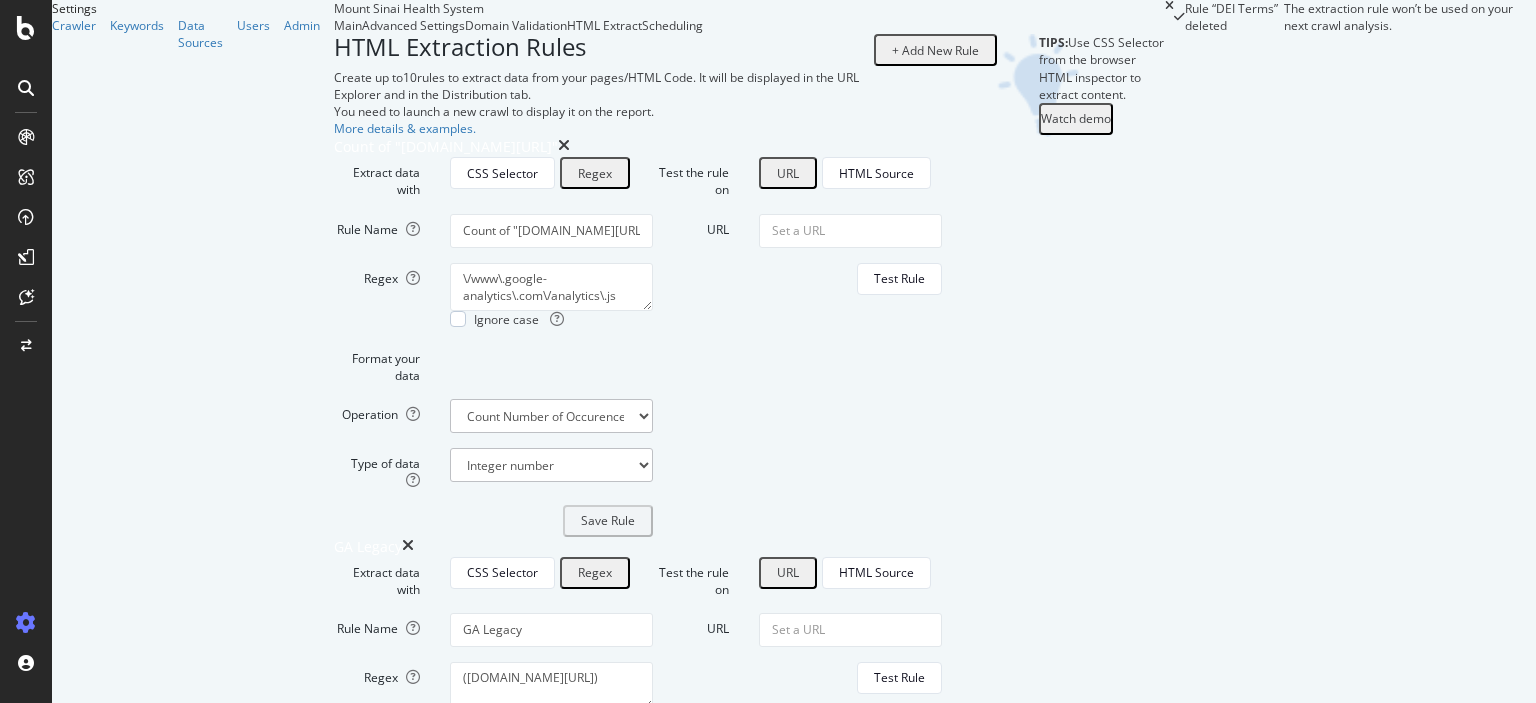 type on "GTM Container ID" 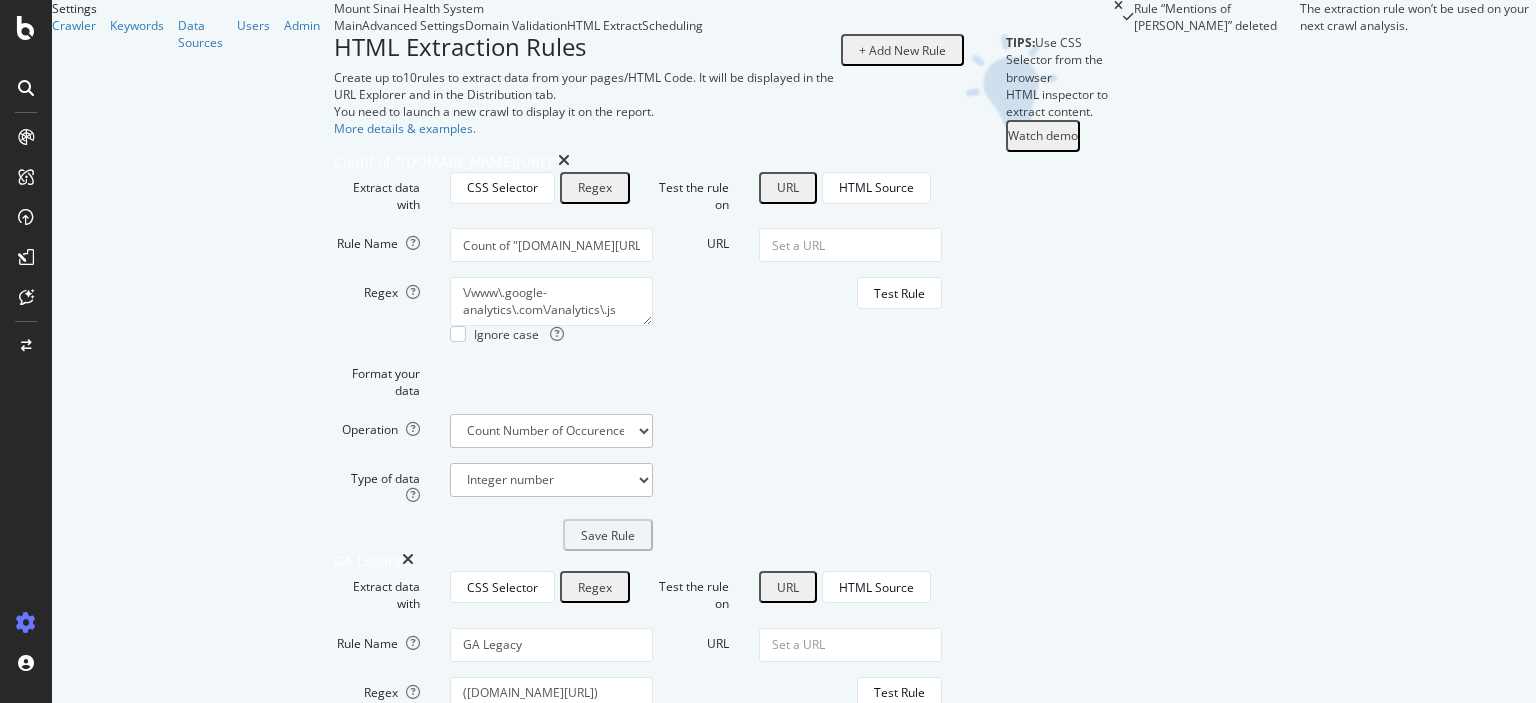 scroll, scrollTop: 875, scrollLeft: 0, axis: vertical 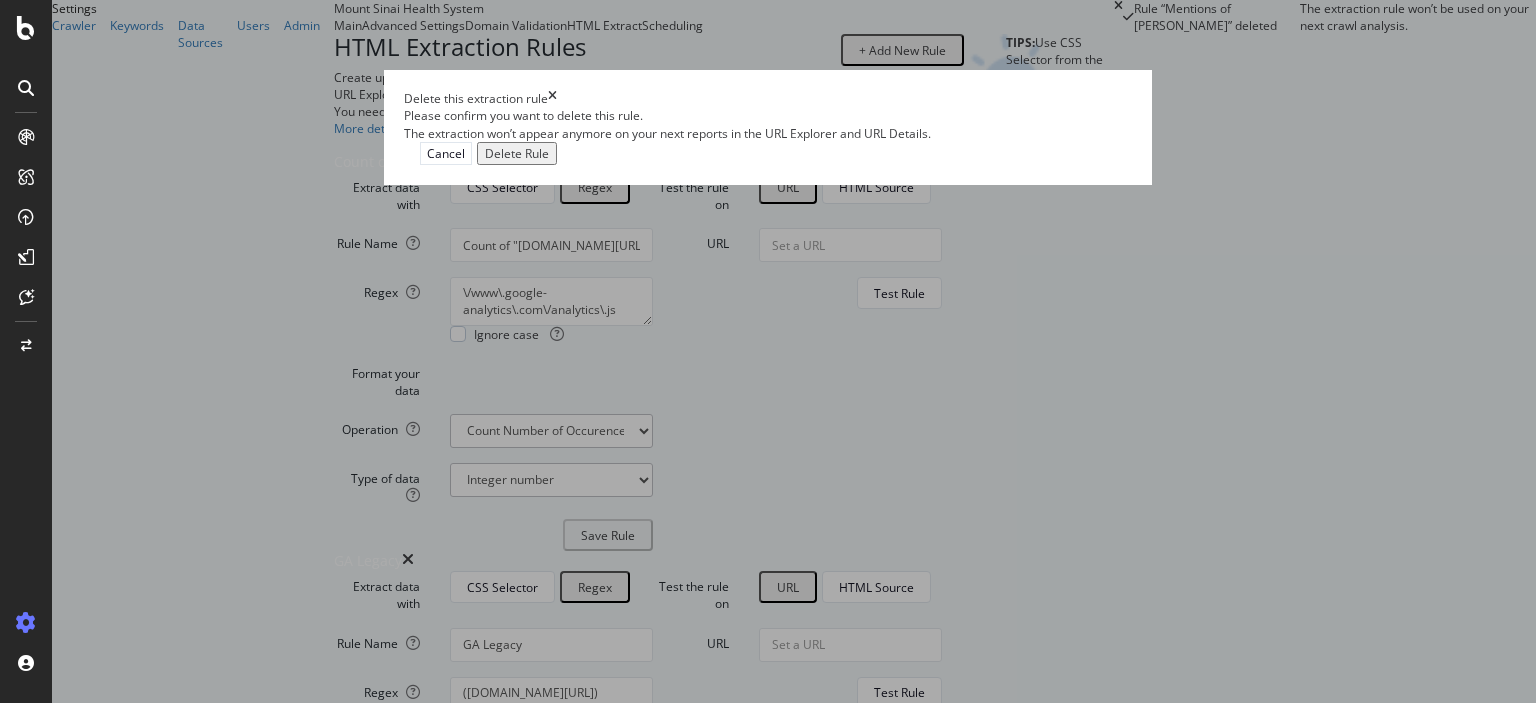 click on "Delete Rule" at bounding box center [517, 153] 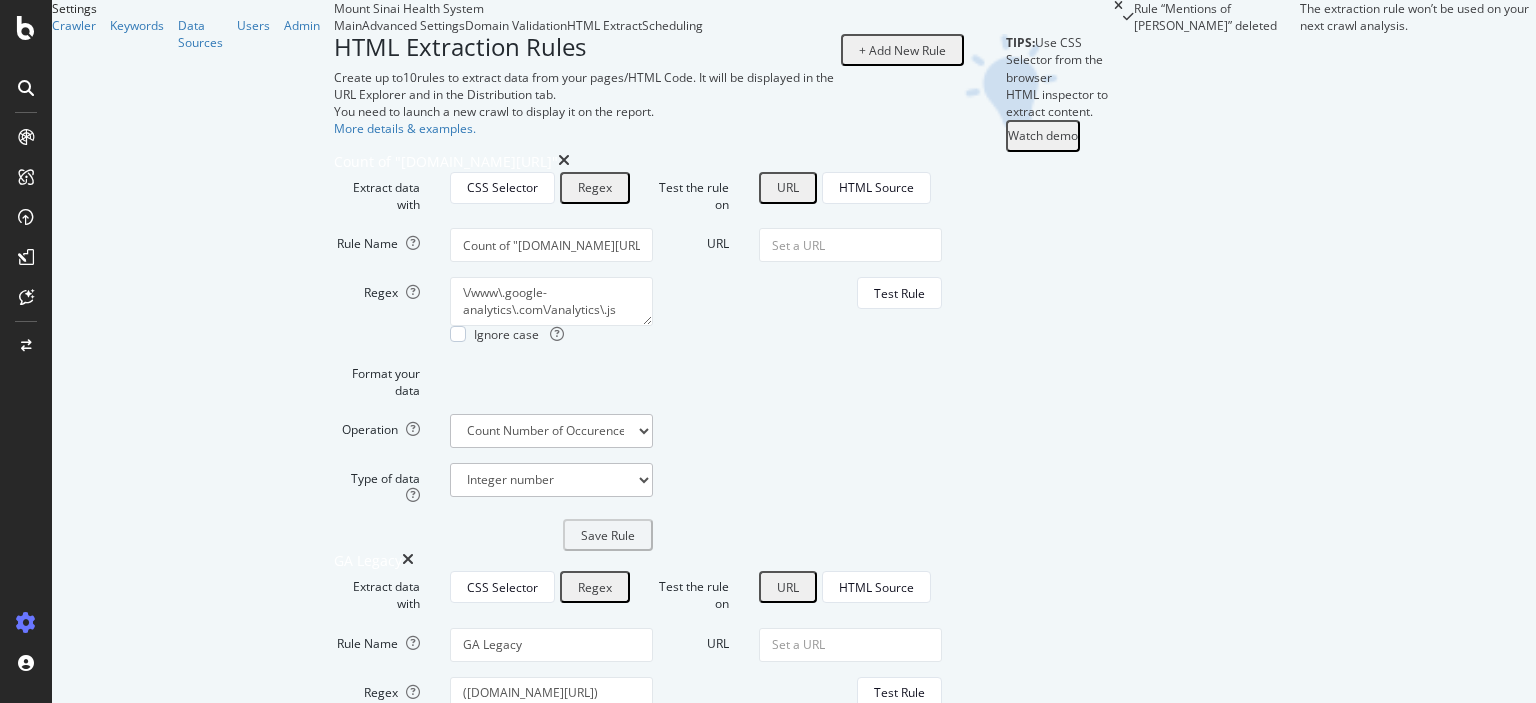 type on "GTM Container ID" 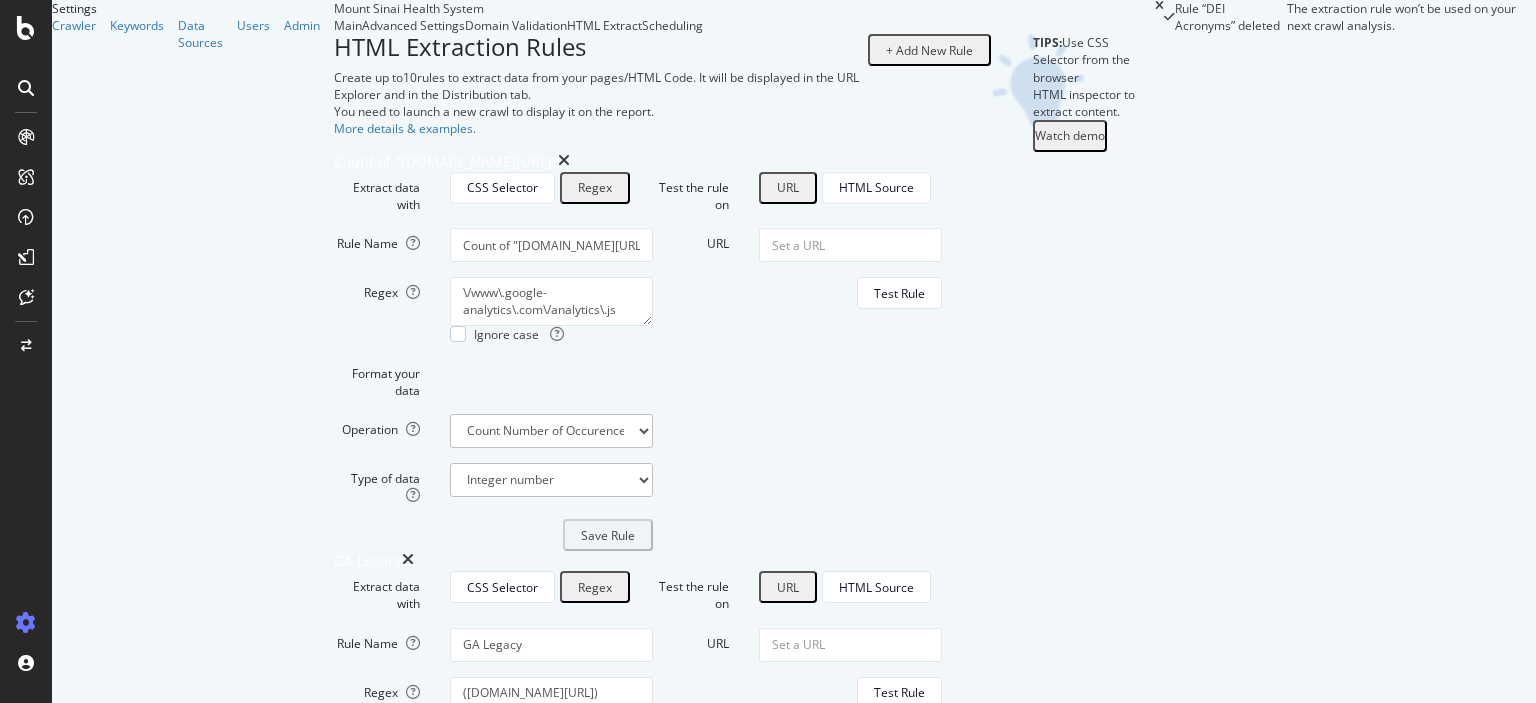 scroll, scrollTop: 2597, scrollLeft: 0, axis: vertical 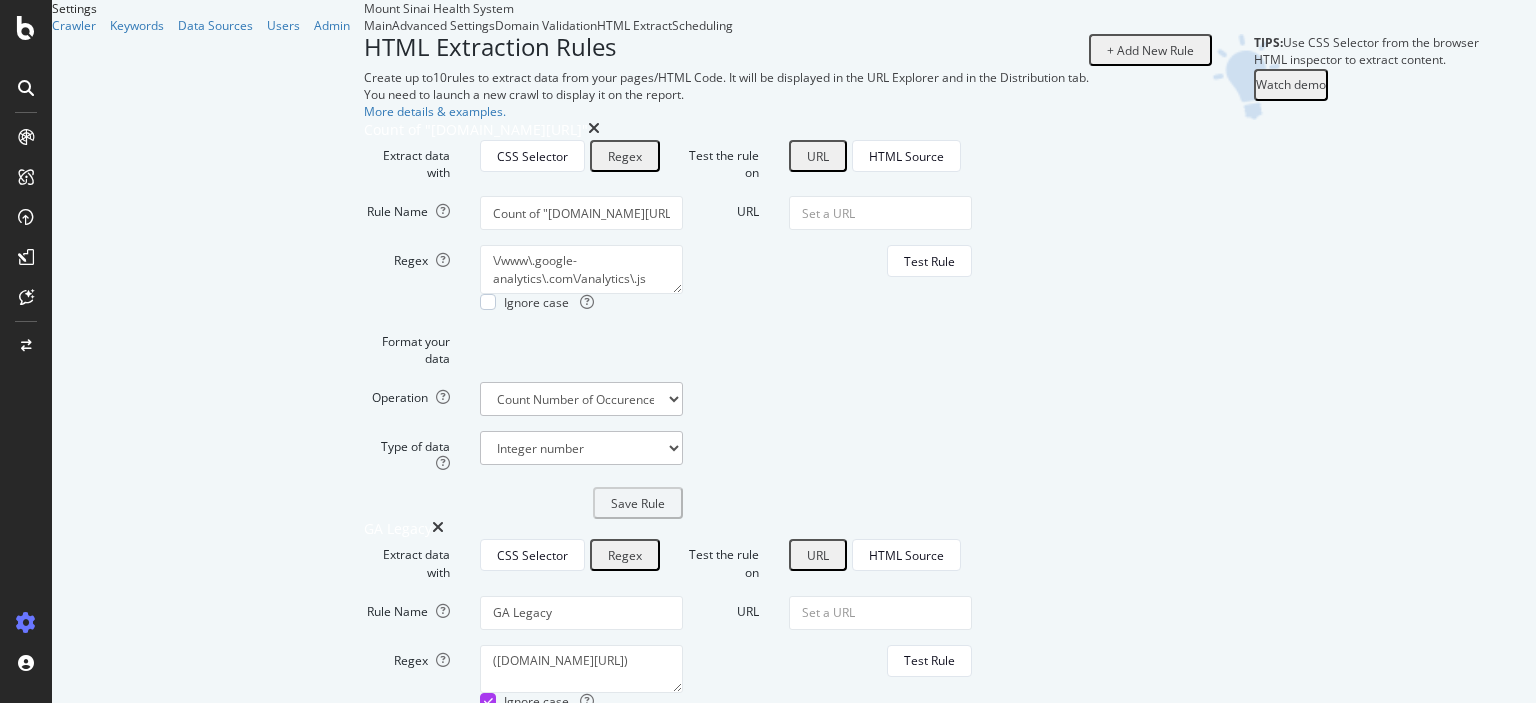click on "Regex" at bounding box center [631, 2607] 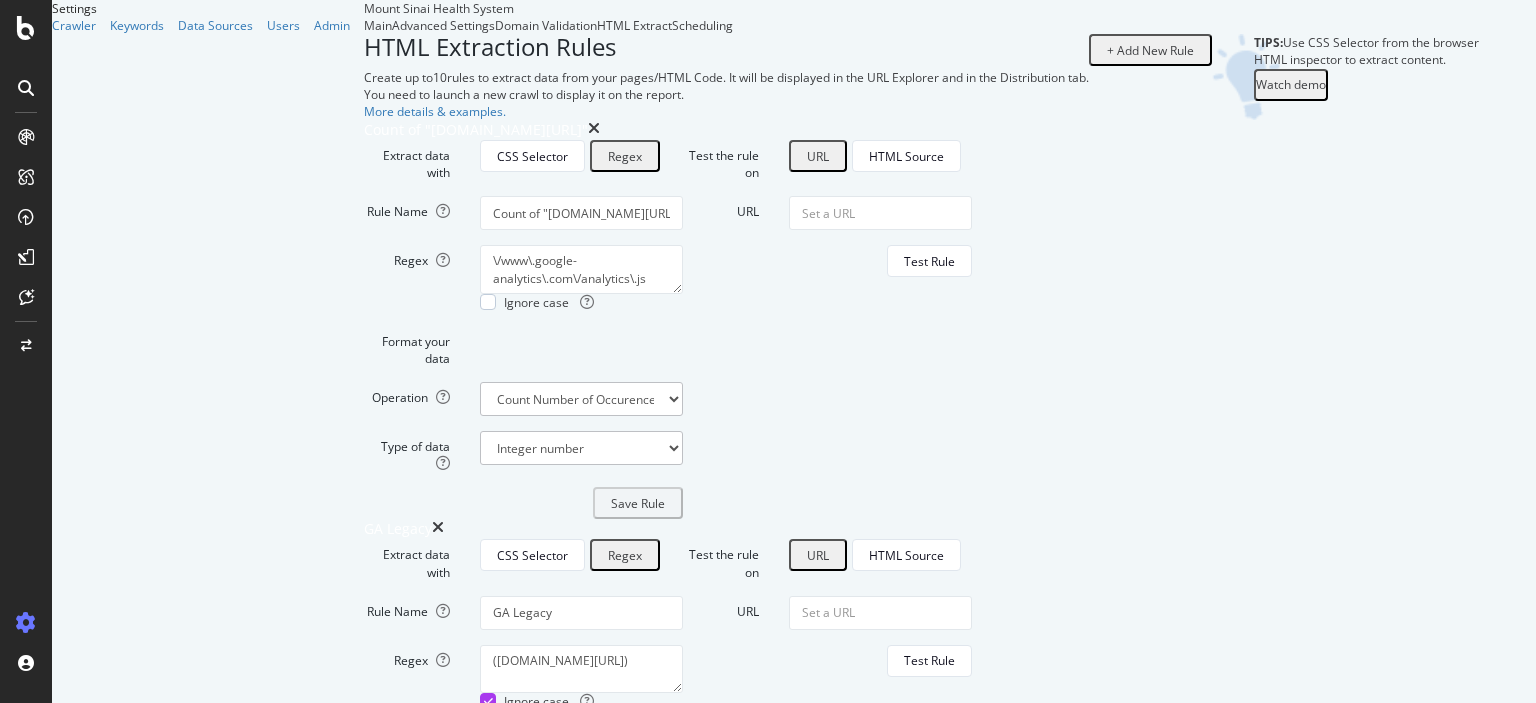 drag, startPoint x: 647, startPoint y: 275, endPoint x: 534, endPoint y: 289, distance: 113.86395 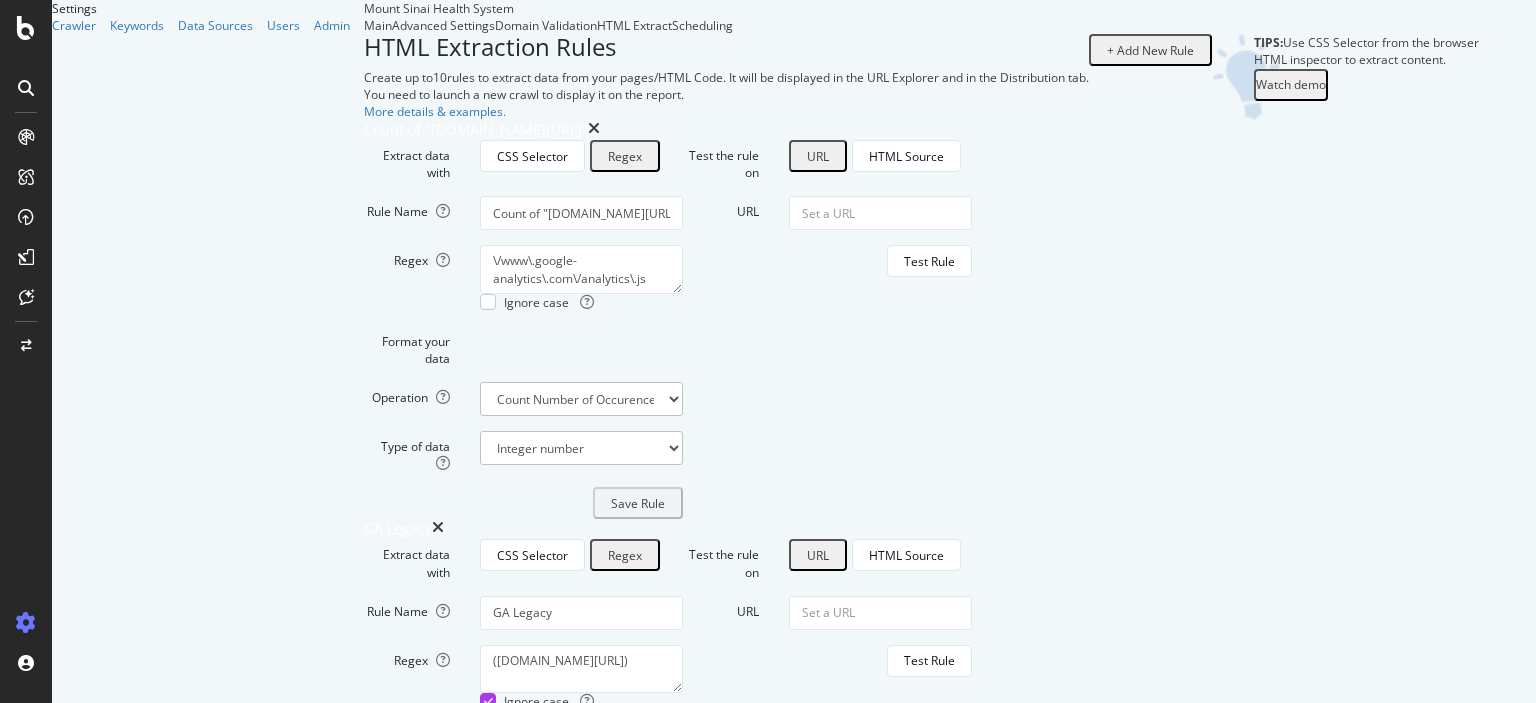 type on "[STREET_ADDRESS]" 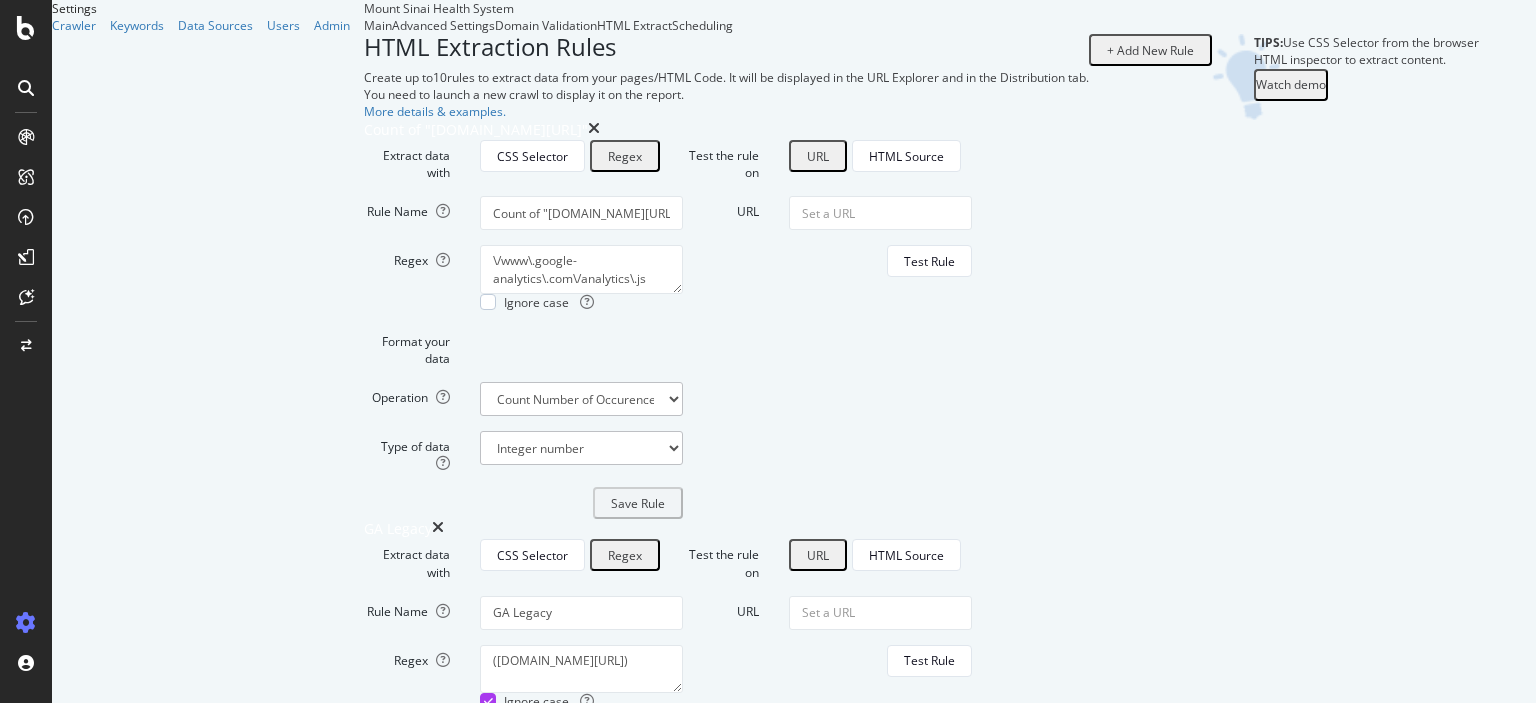 click on "Integer number" at bounding box center [581, 448] 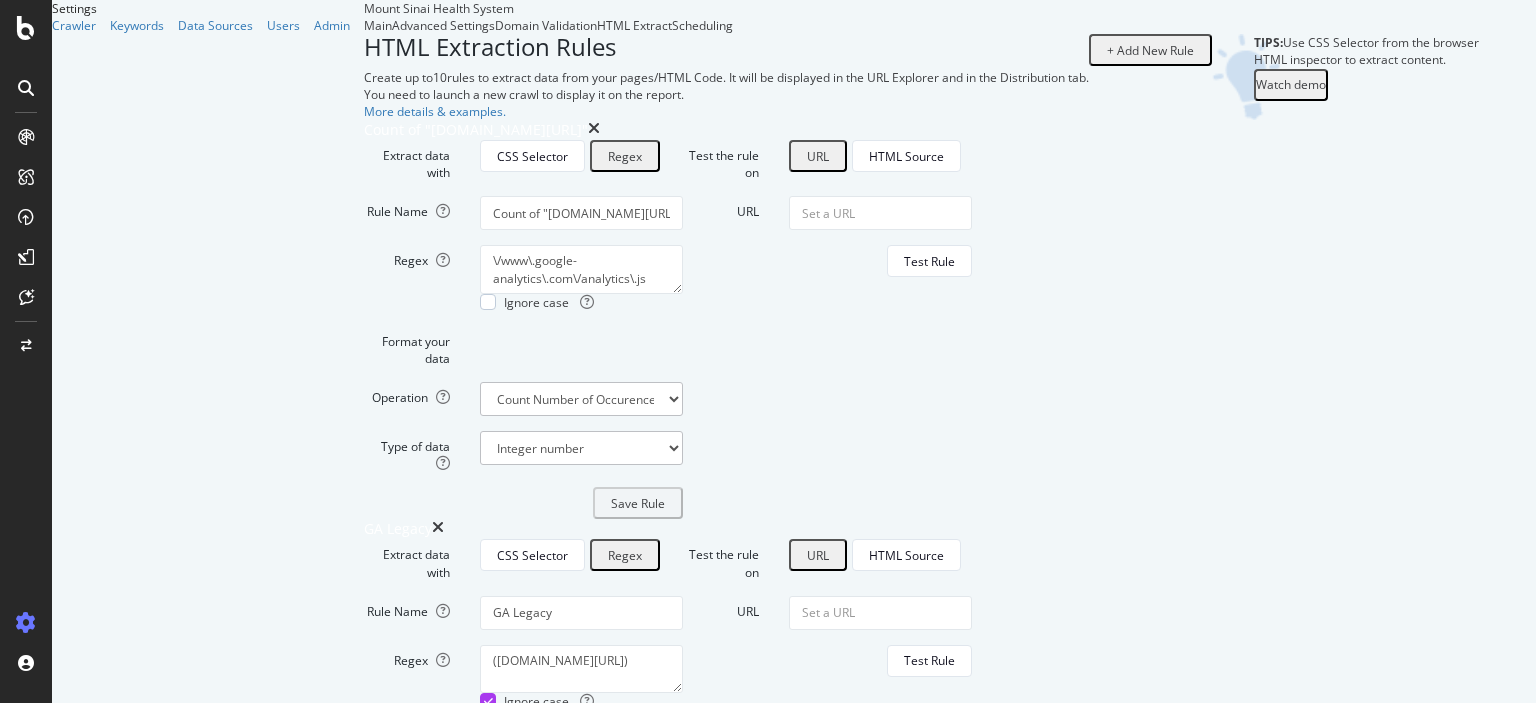 drag, startPoint x: 616, startPoint y: 575, endPoint x: 631, endPoint y: 576, distance: 15.033297 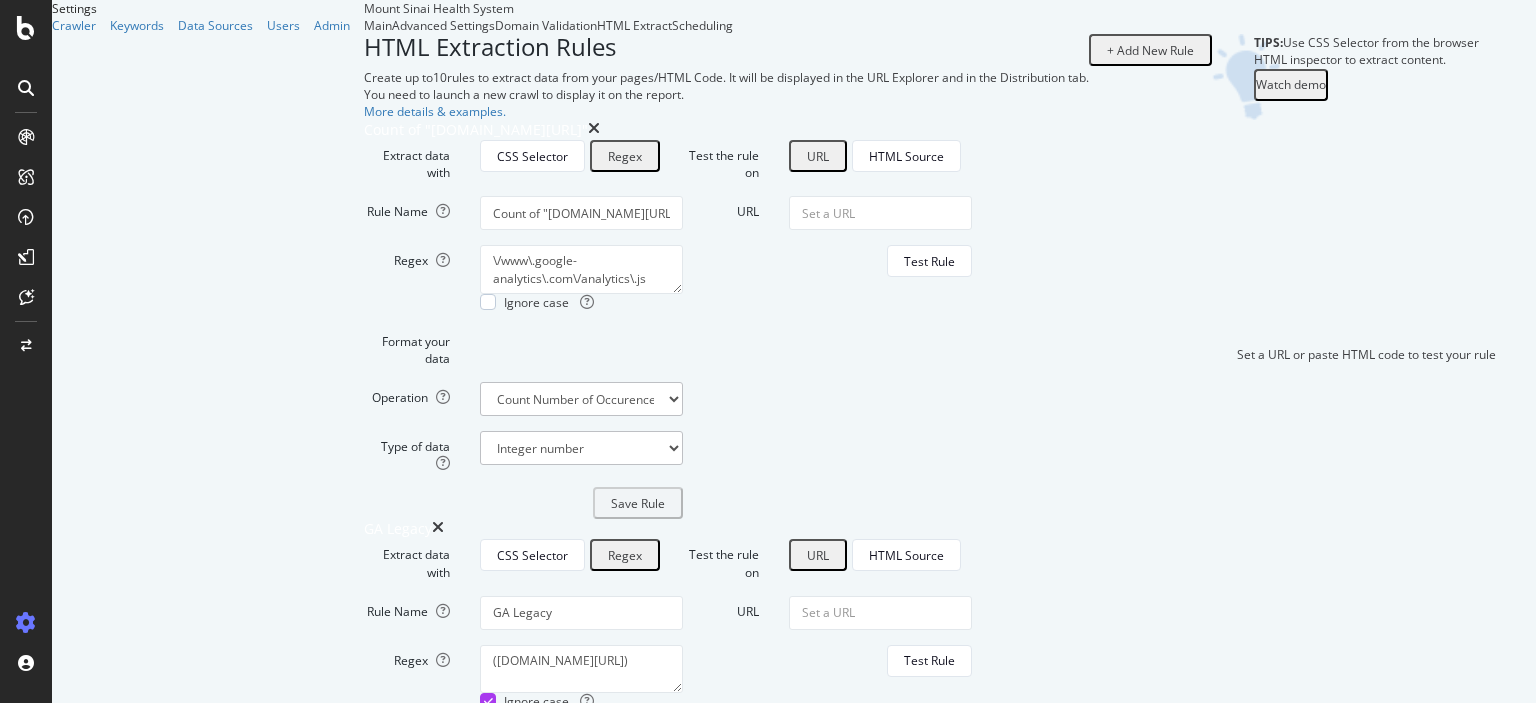 click on "Test Rule" at bounding box center [929, 2713] 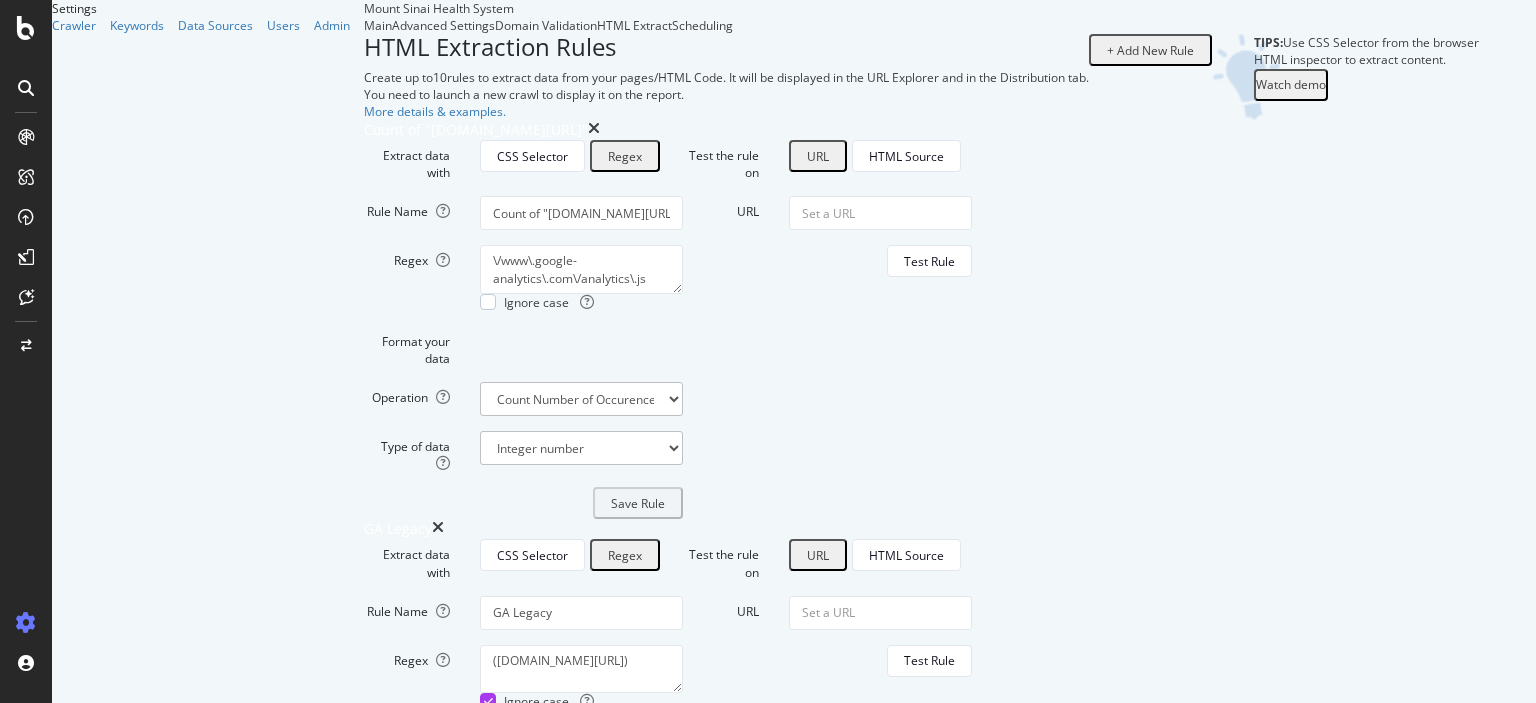 click on "Create Rule" at bounding box center (632, 2955) 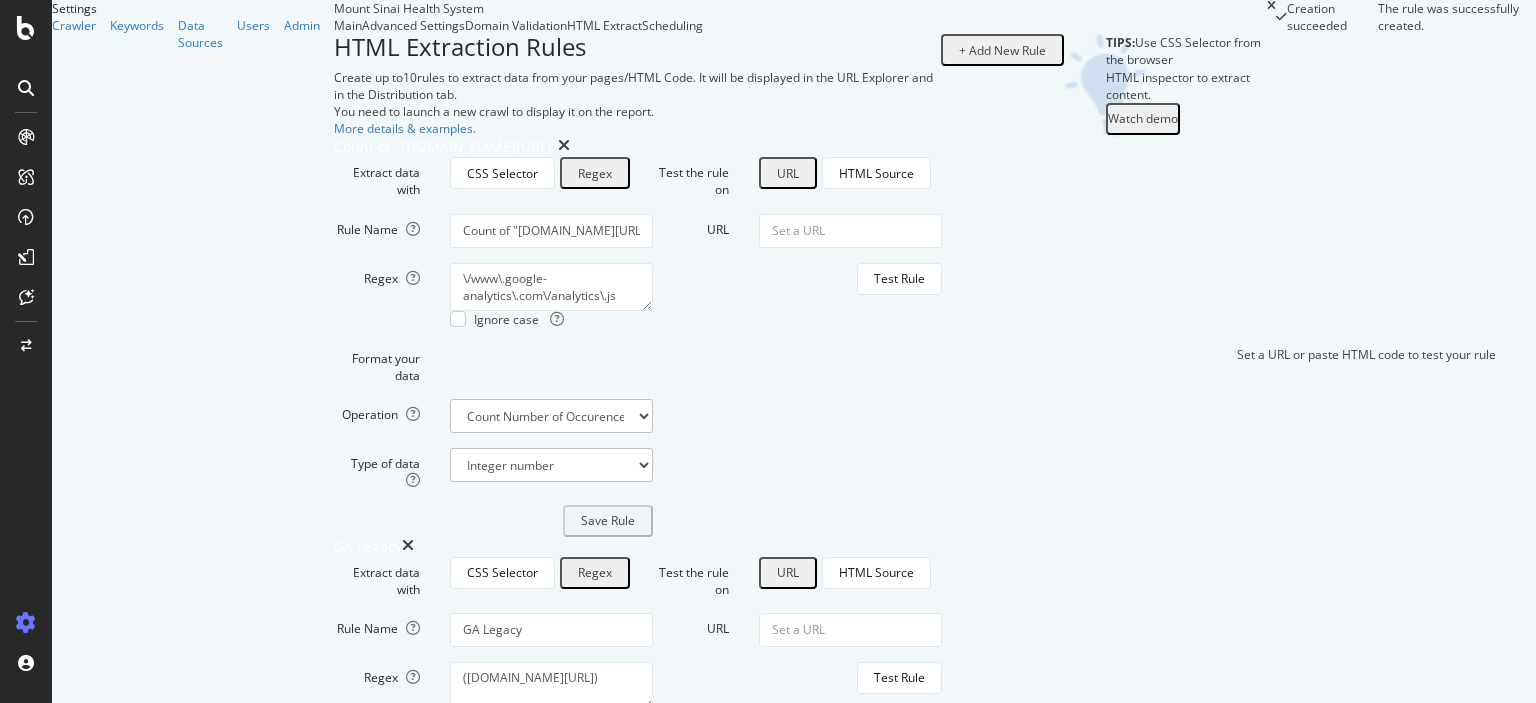 click on "Test Rule" at bounding box center (899, 2730) 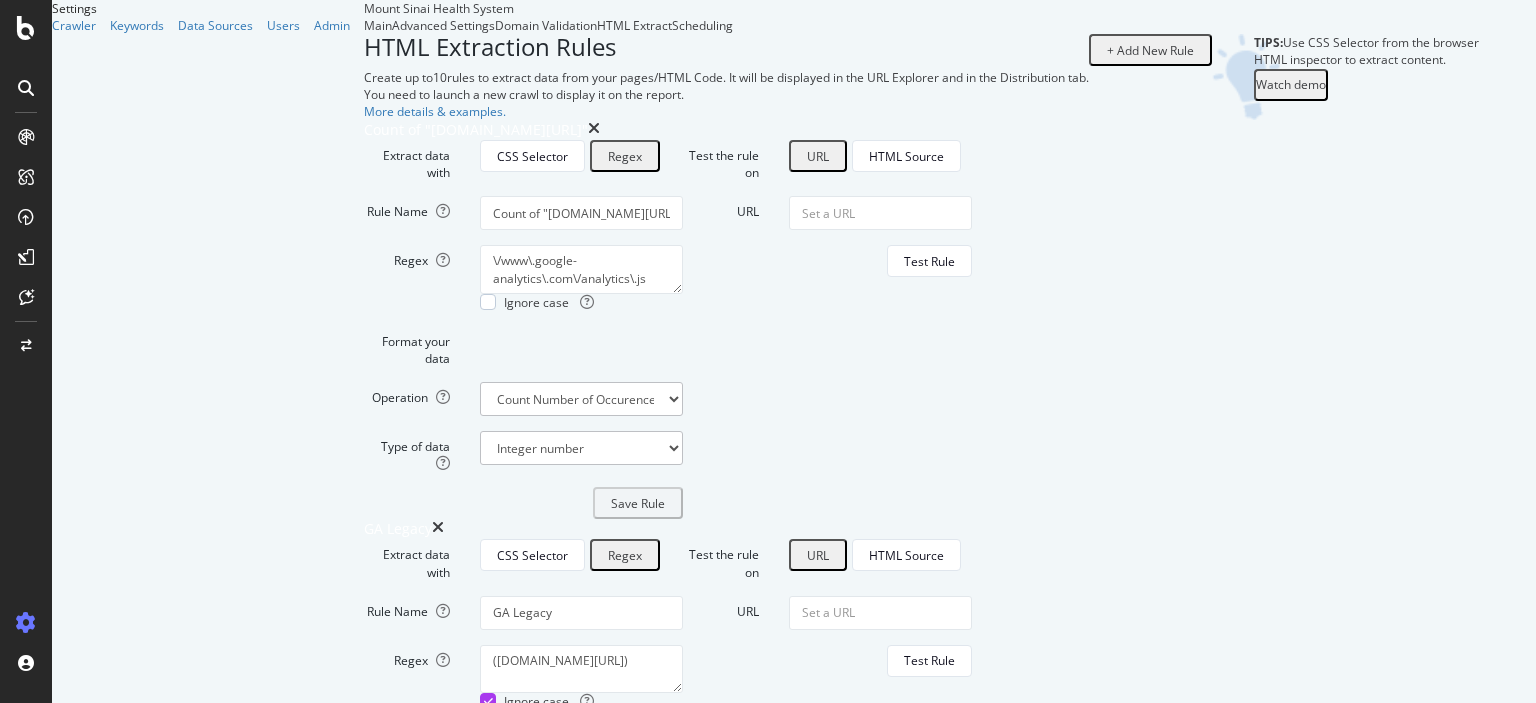 click on "5" at bounding box center [880, 2721] 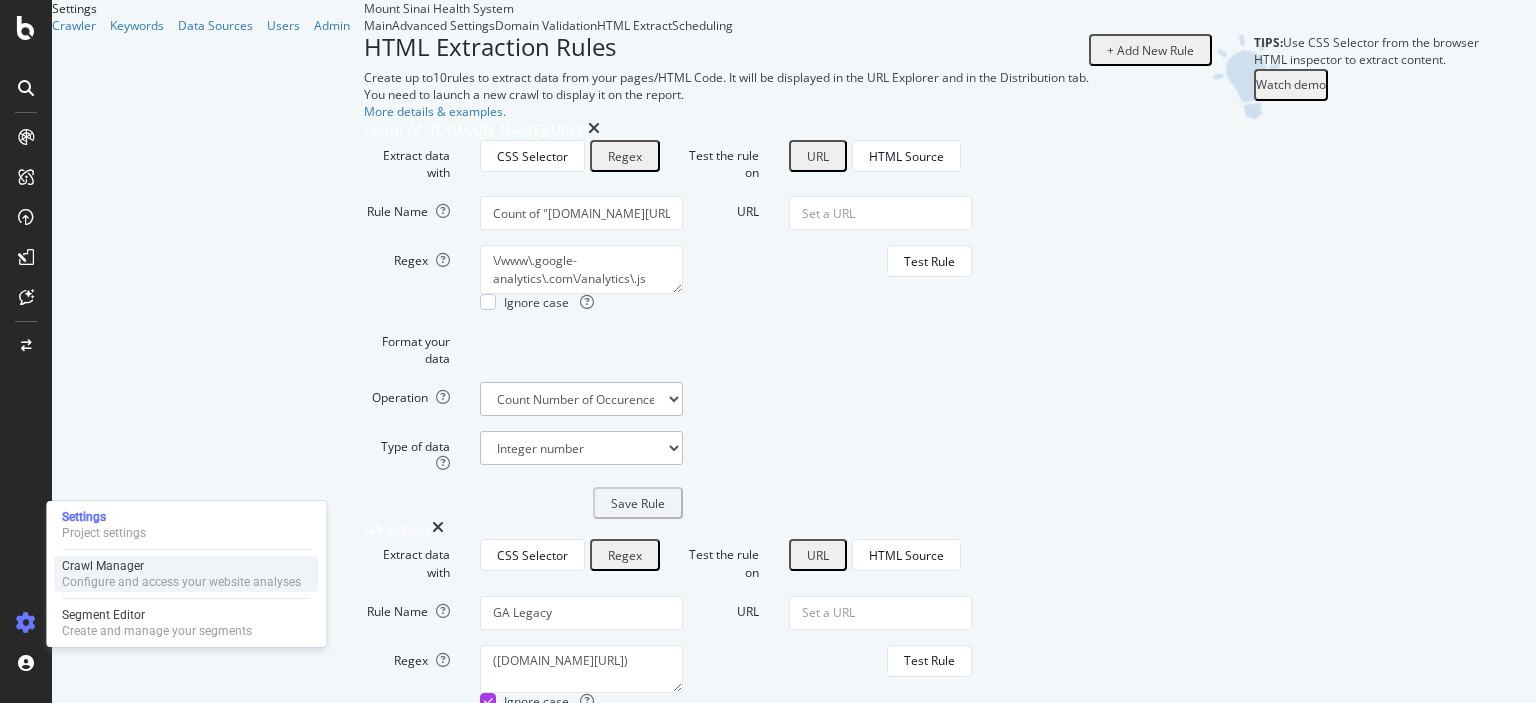 click on "Crawl Manager" at bounding box center (181, 566) 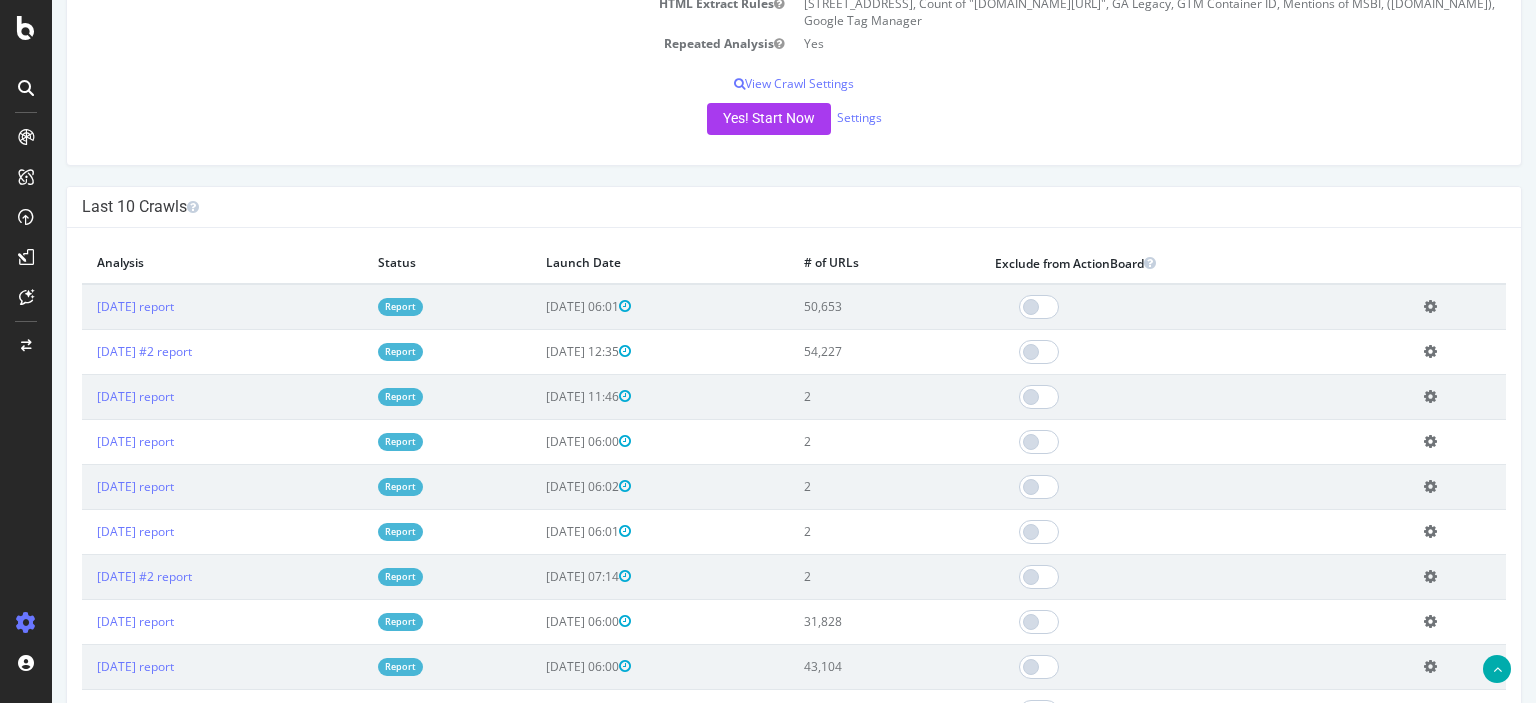 scroll, scrollTop: 500, scrollLeft: 0, axis: vertical 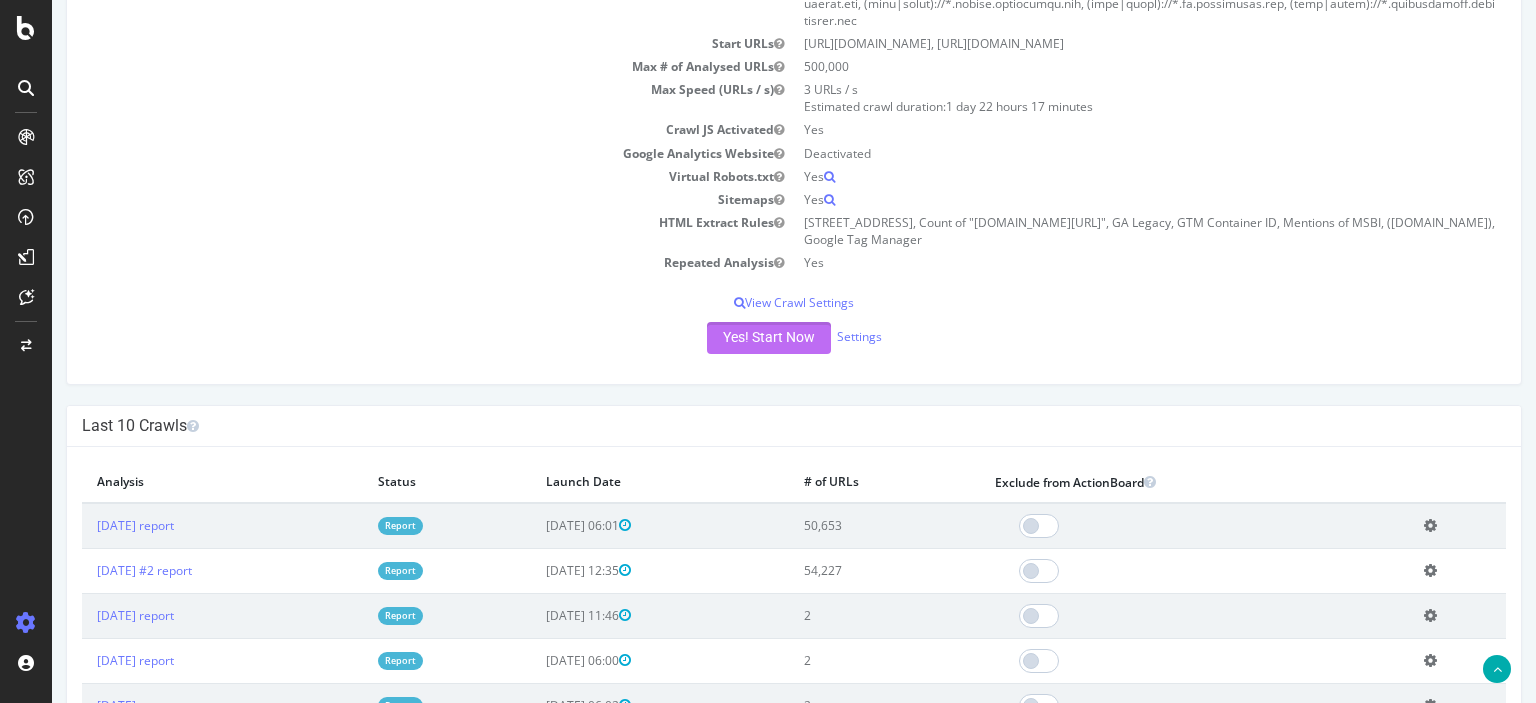 click on "Yes! Start Now" at bounding box center (769, 338) 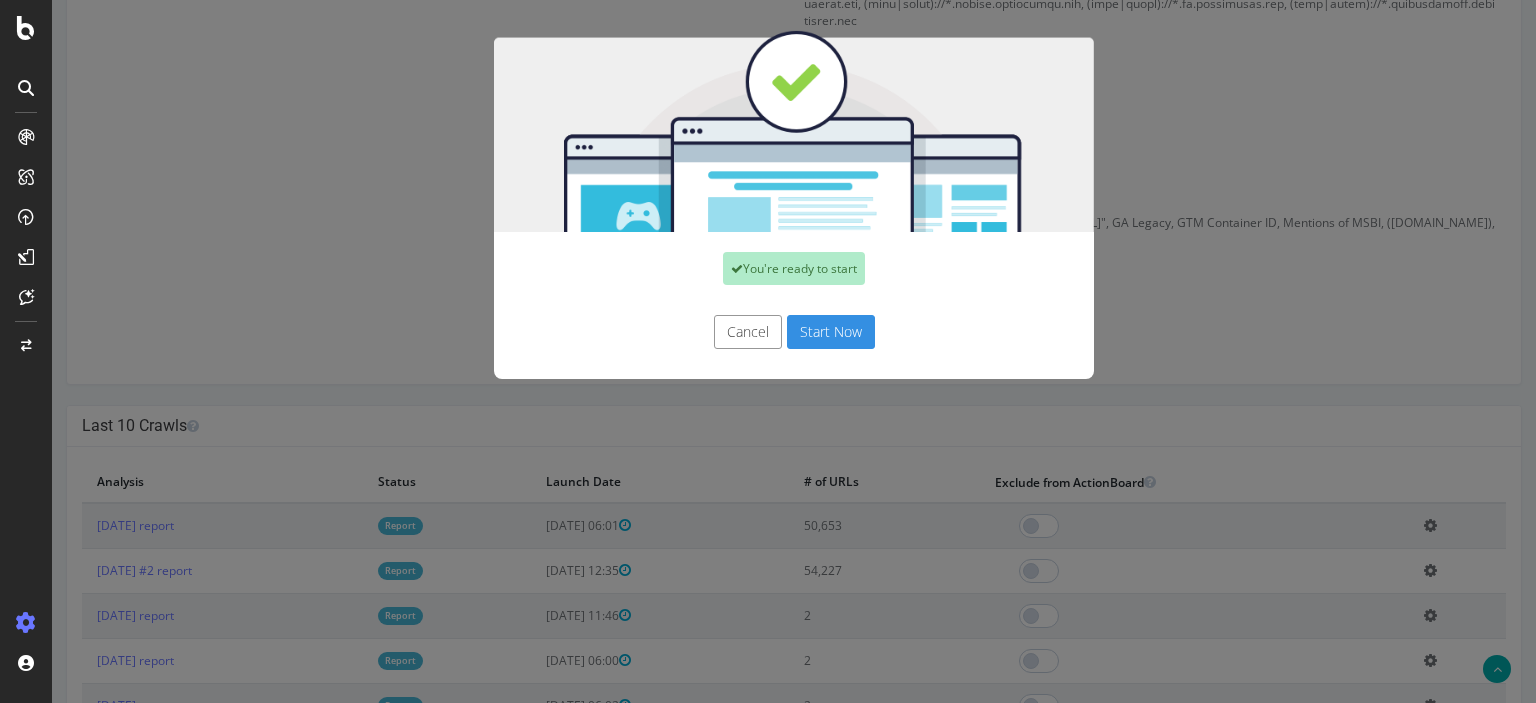click on "Start Now" at bounding box center [831, 332] 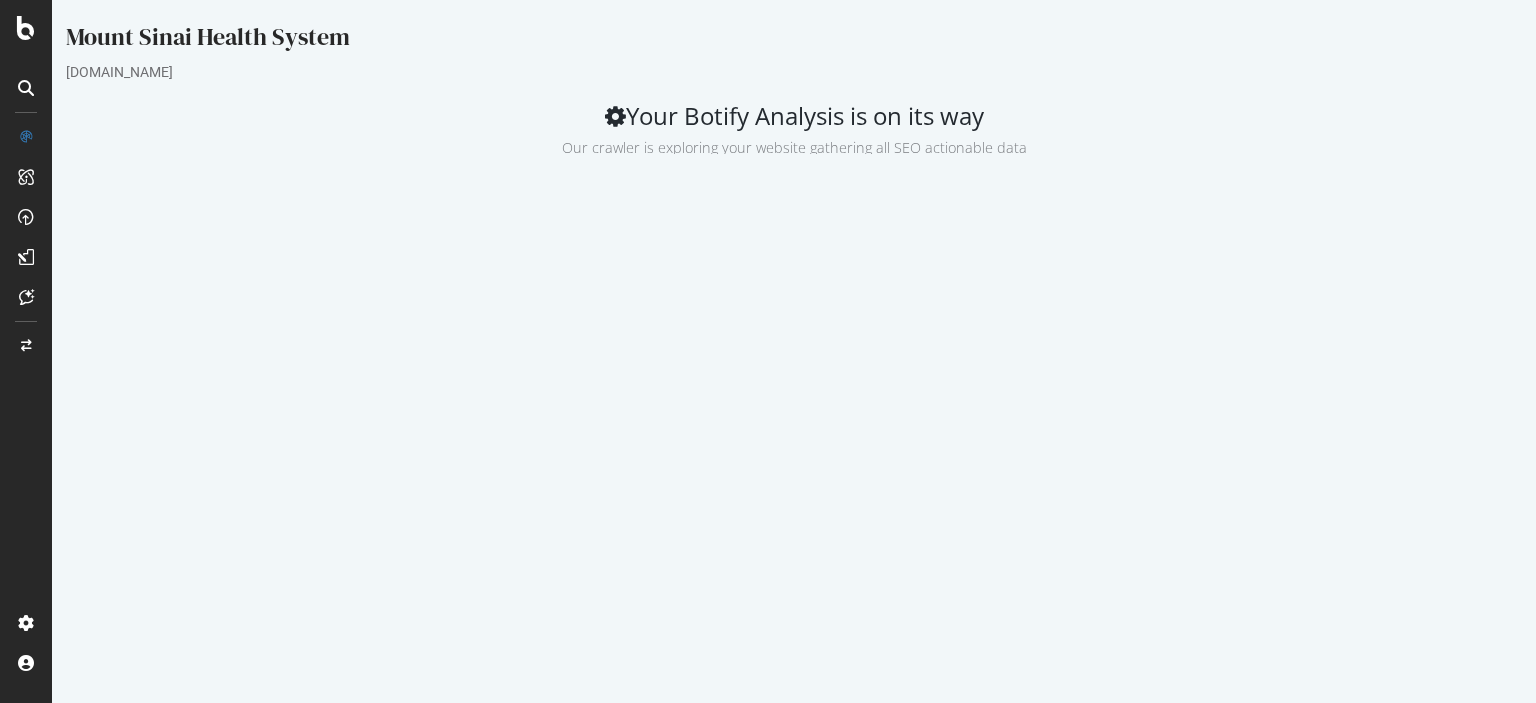 scroll, scrollTop: 0, scrollLeft: 0, axis: both 